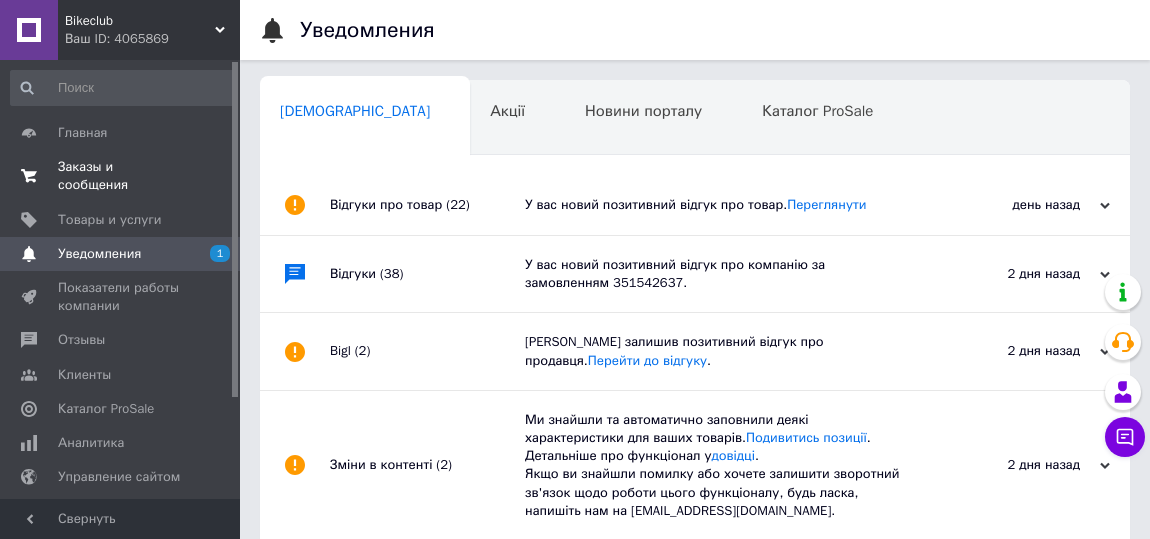 scroll, scrollTop: 264, scrollLeft: 0, axis: vertical 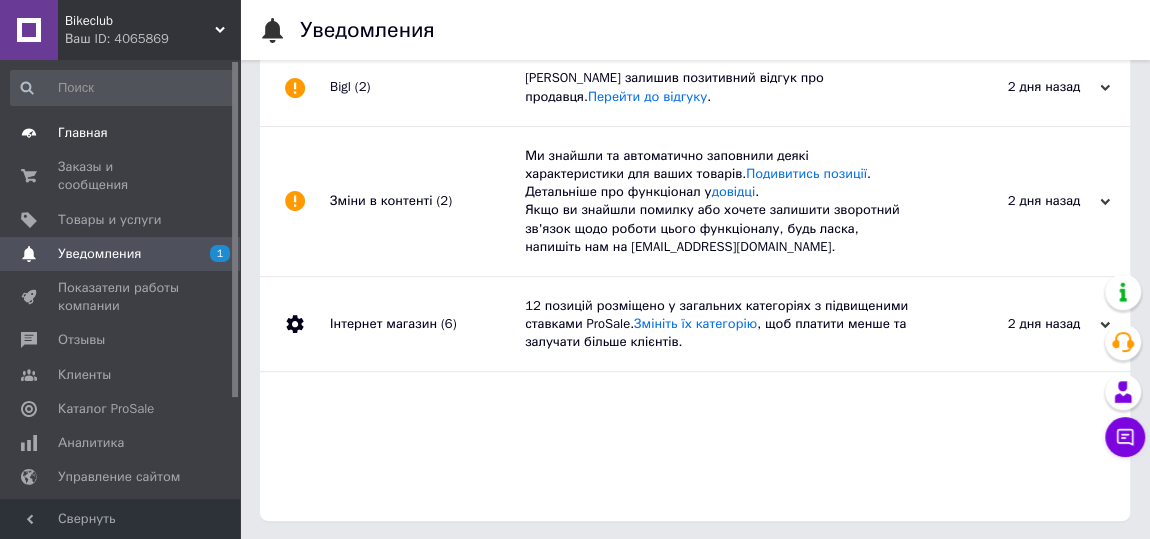 click on "Главная" at bounding box center (83, 133) 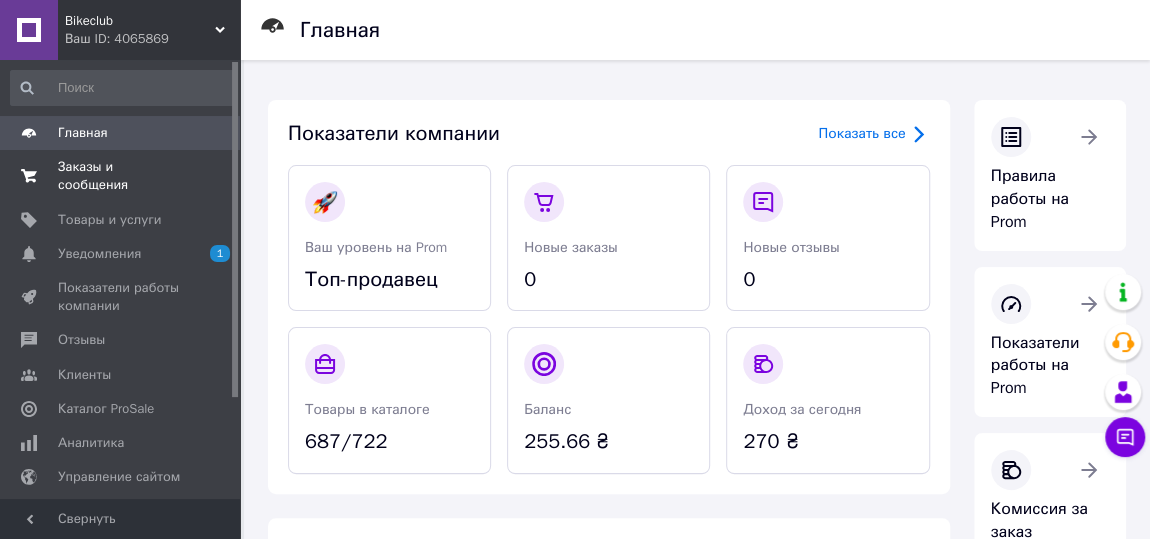 click on "Заказы и сообщения" at bounding box center [121, 176] 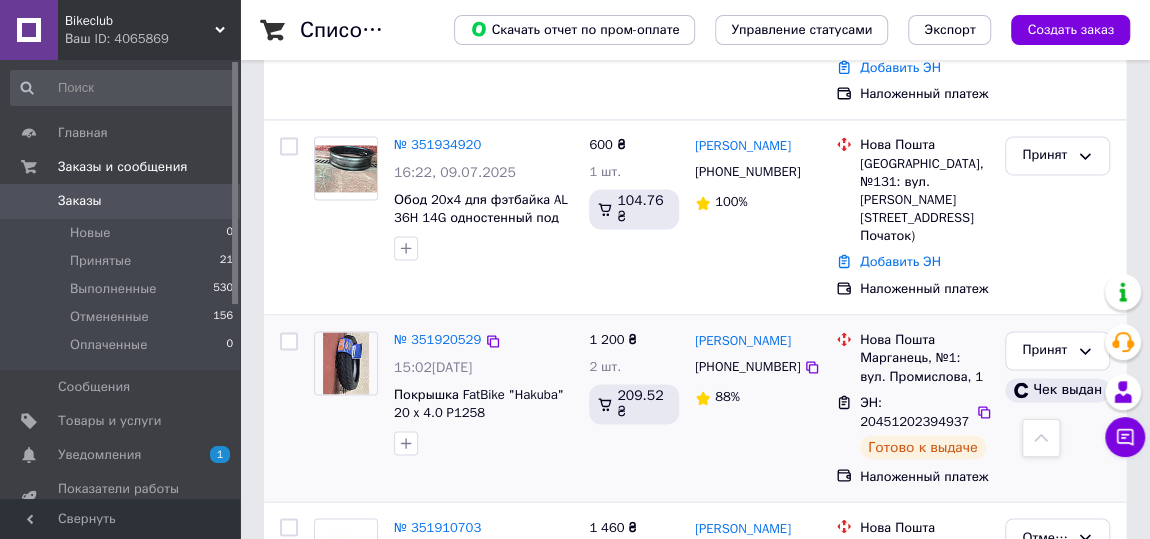 scroll, scrollTop: 1212, scrollLeft: 0, axis: vertical 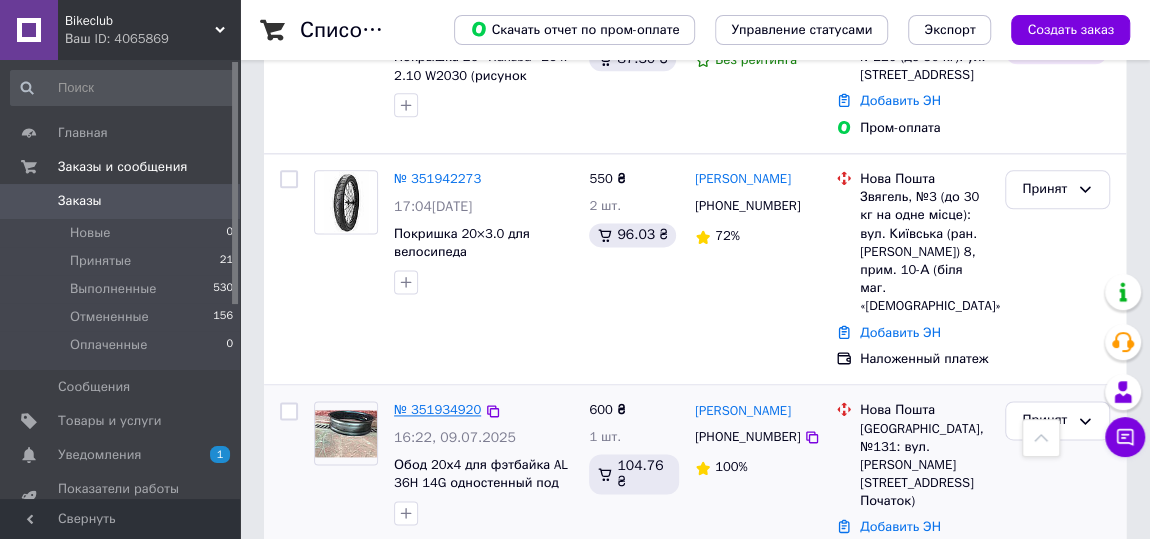 click on "№ 351934920" at bounding box center (437, 409) 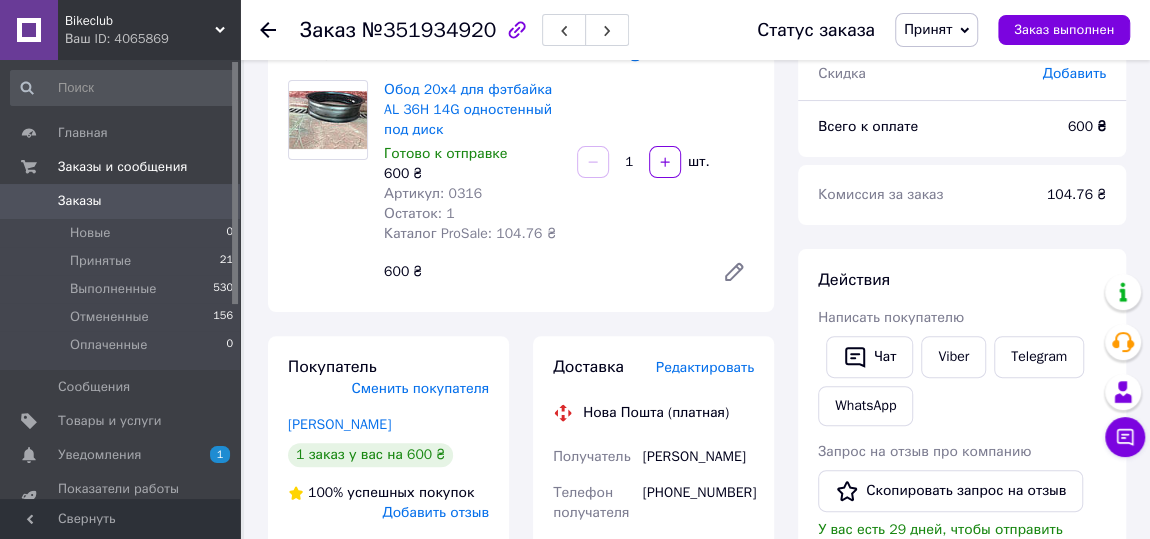 scroll, scrollTop: 0, scrollLeft: 0, axis: both 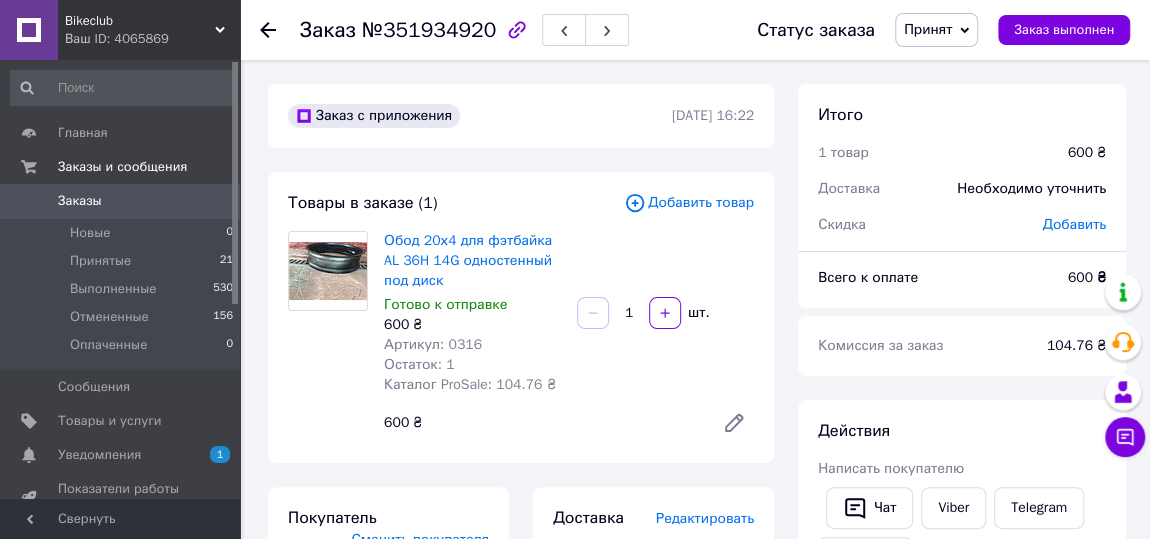 click 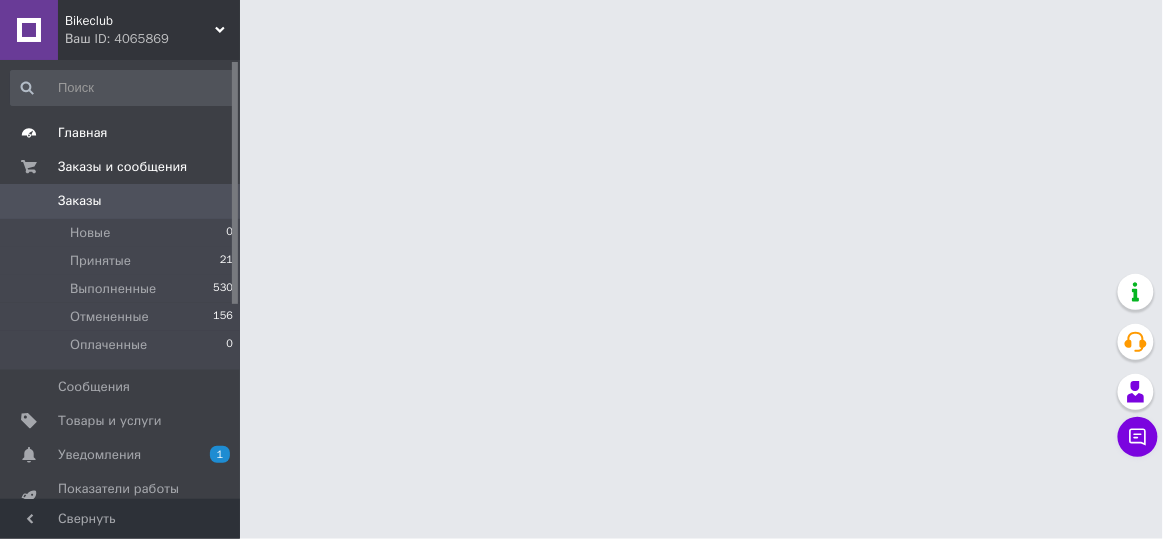 click on "Главная" at bounding box center (121, 133) 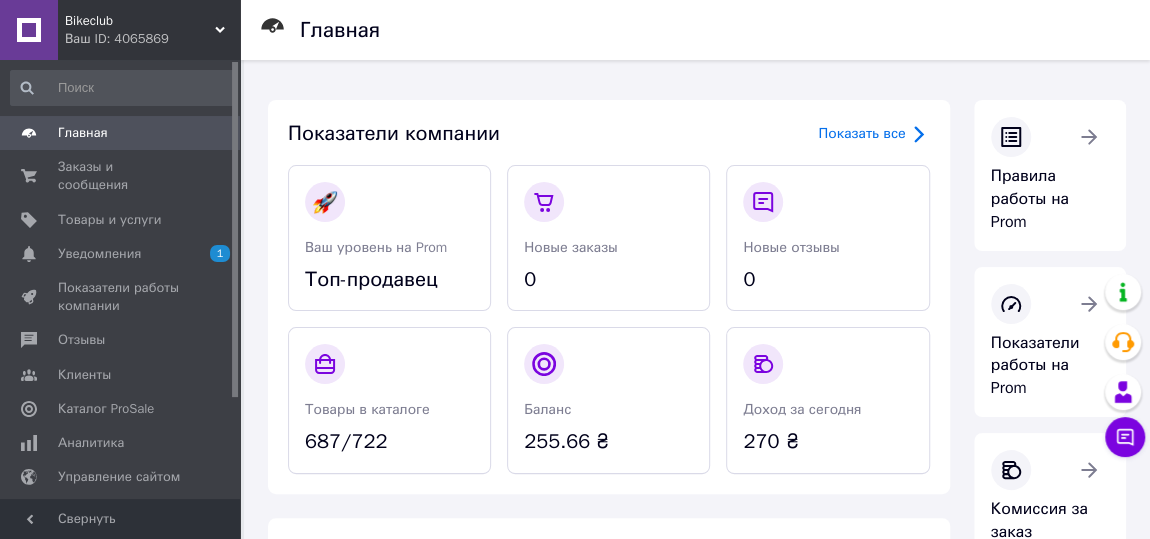 click on "Главная" at bounding box center [83, 133] 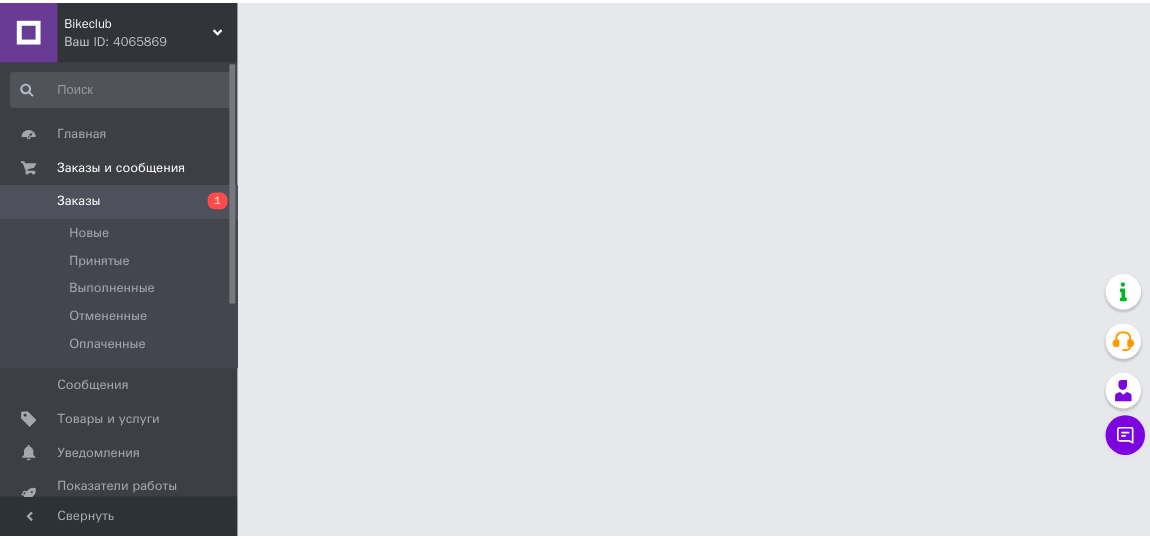 scroll, scrollTop: 0, scrollLeft: 0, axis: both 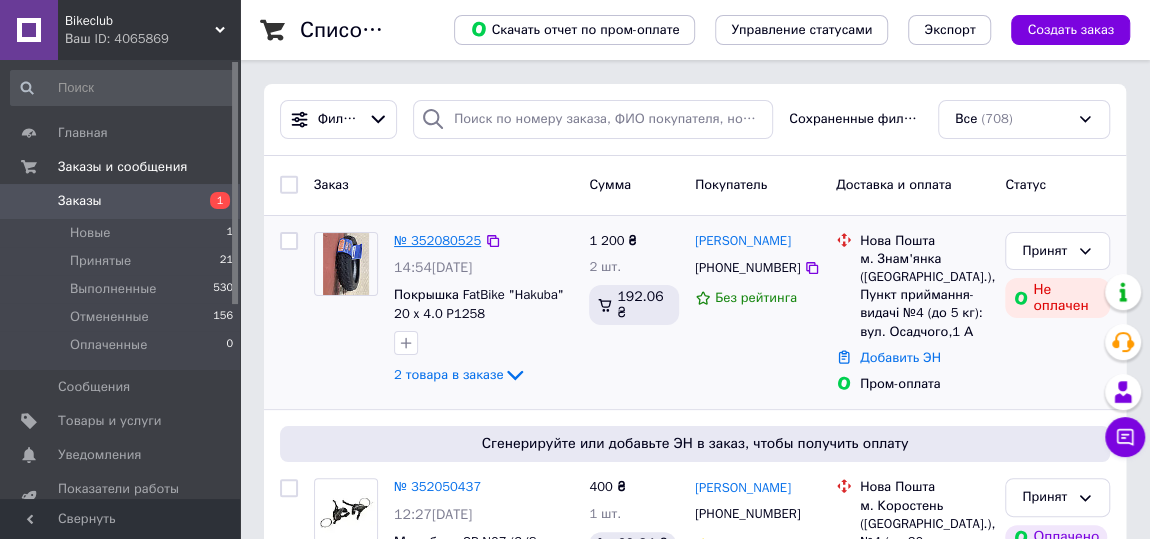click on "№ 352080525" at bounding box center [437, 240] 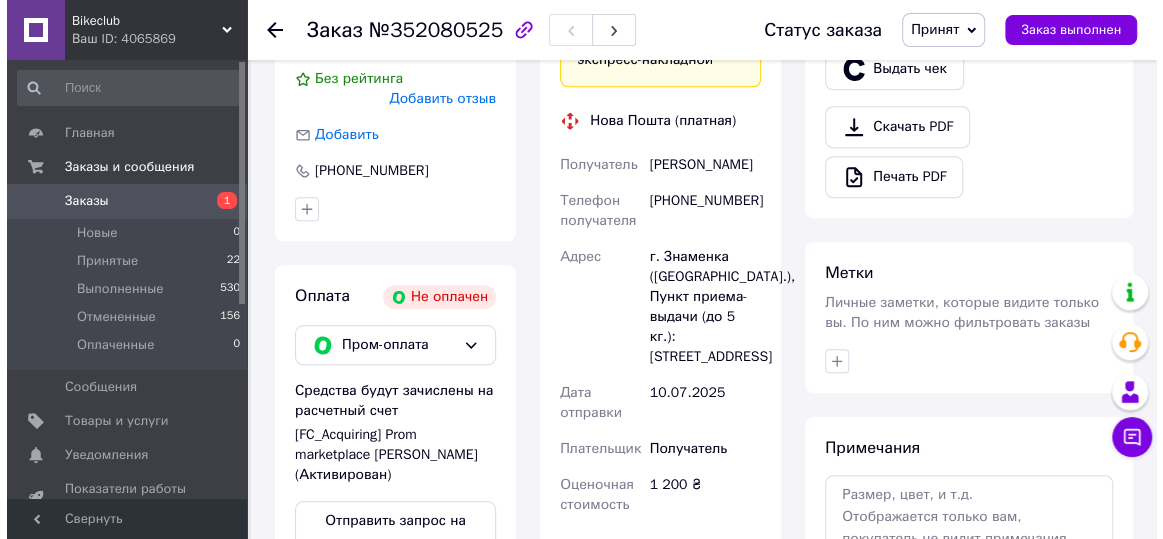 scroll, scrollTop: 606, scrollLeft: 0, axis: vertical 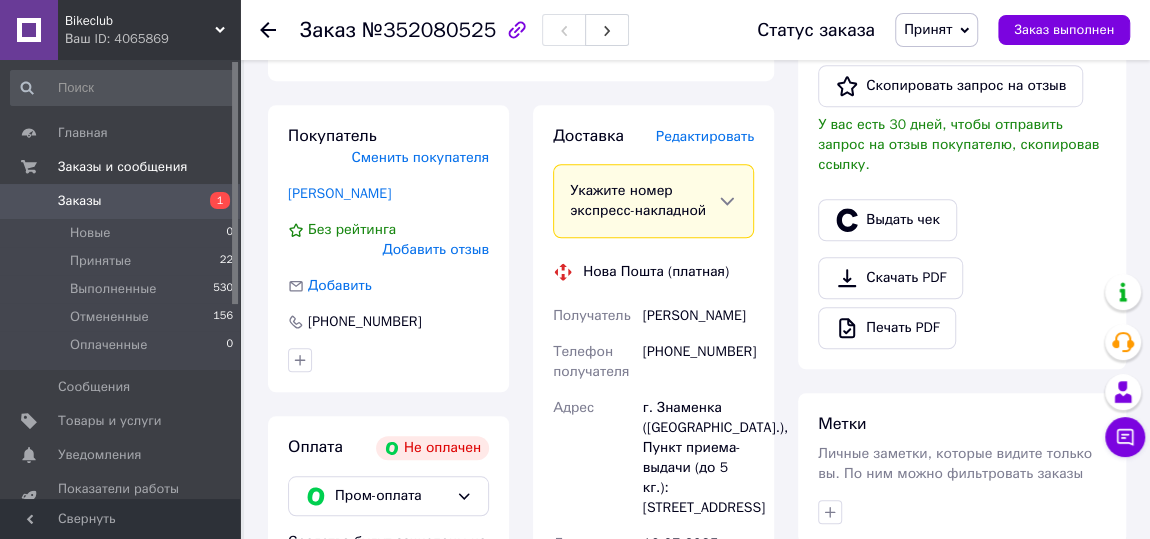 click on "Редактировать" at bounding box center (705, 136) 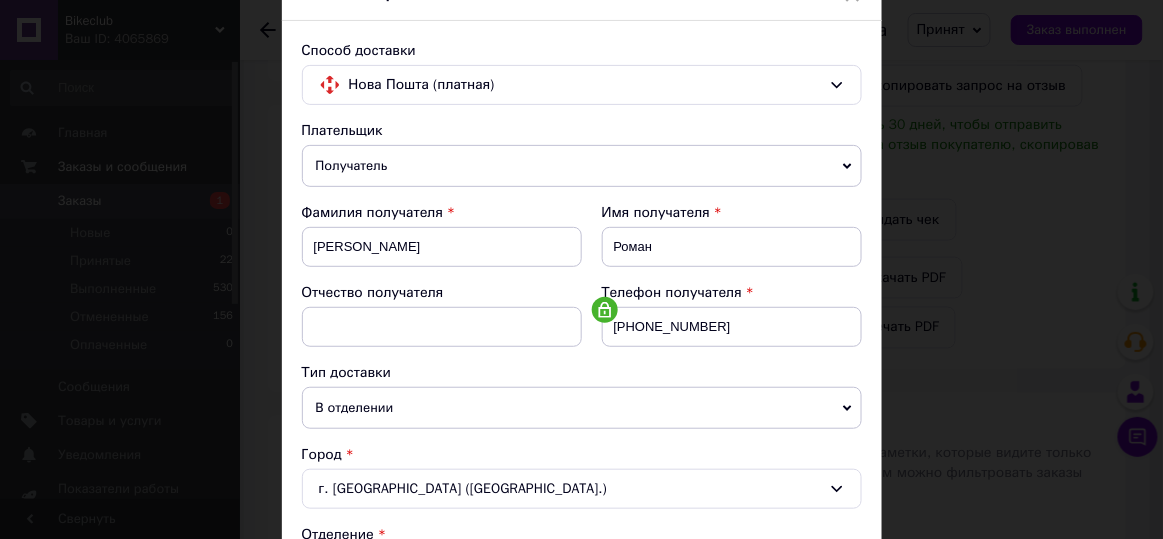 scroll, scrollTop: 303, scrollLeft: 0, axis: vertical 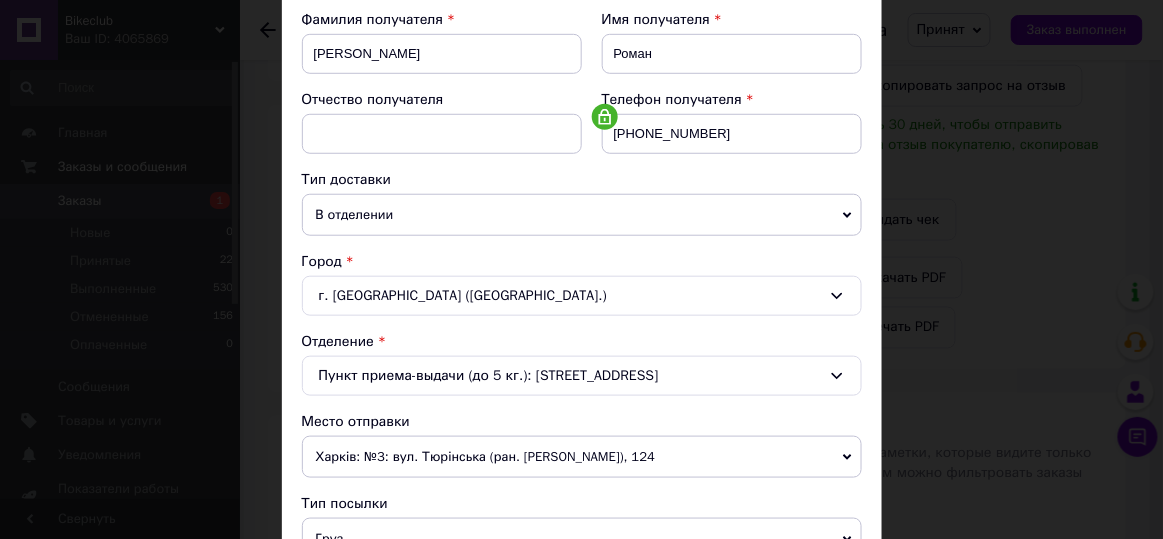 click on "Пункт приема-выдачи (до 5 кг.): ул. Осадчого,1 А" at bounding box center (582, 376) 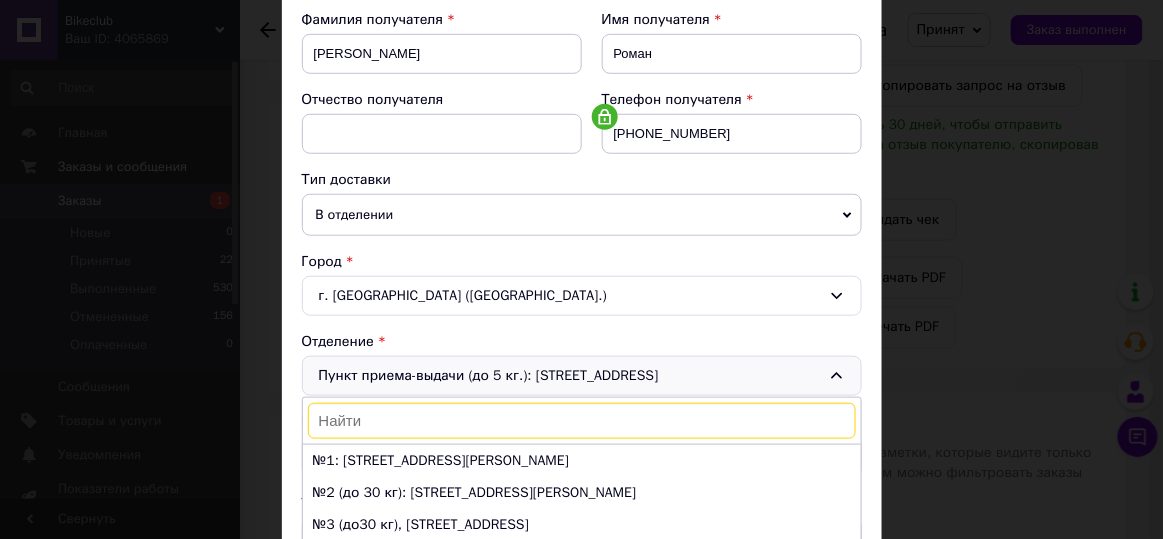scroll, scrollTop: 10, scrollLeft: 0, axis: vertical 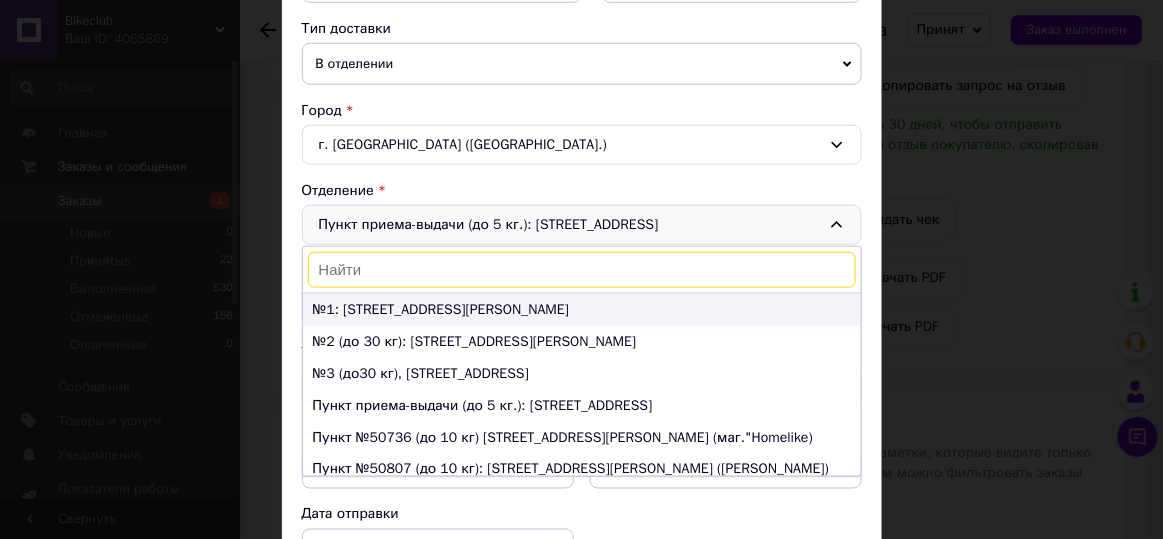 click on "№1: ул. Михаила Грушевского, 10а" at bounding box center [582, 310] 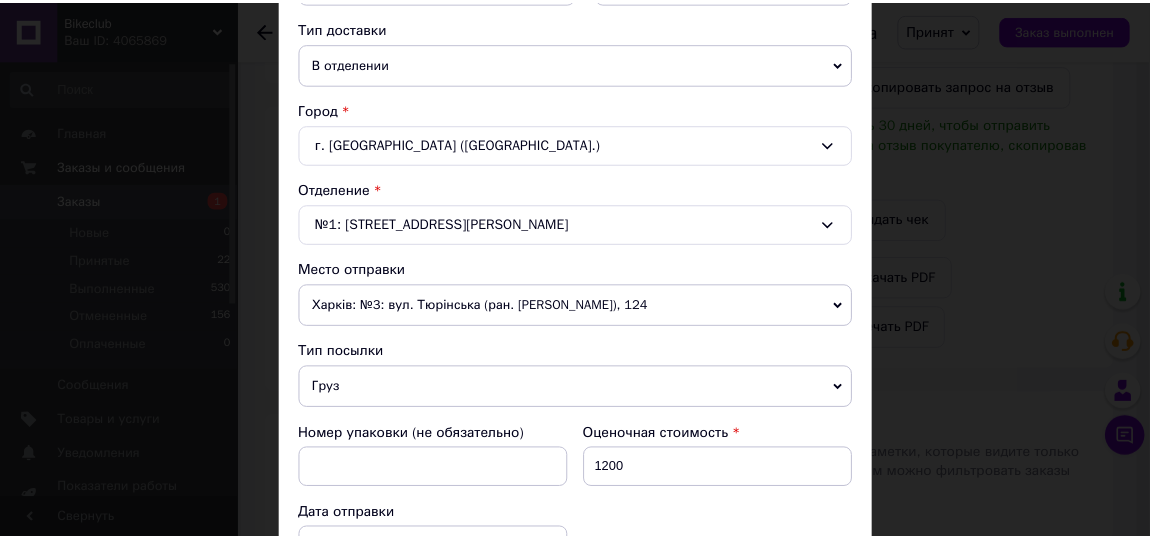 scroll, scrollTop: 757, scrollLeft: 0, axis: vertical 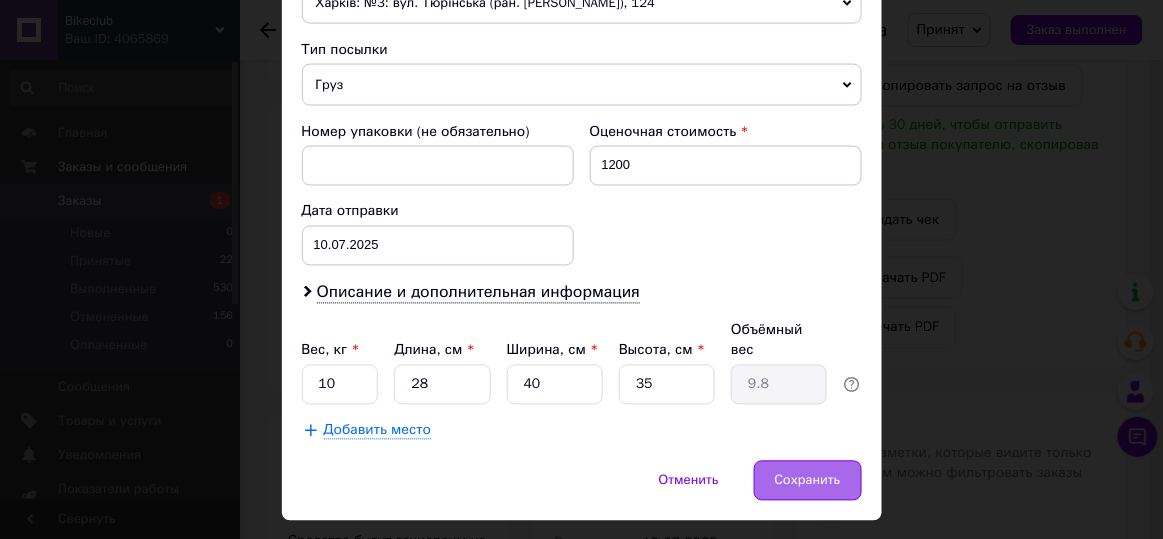click on "Сохранить" at bounding box center [808, 481] 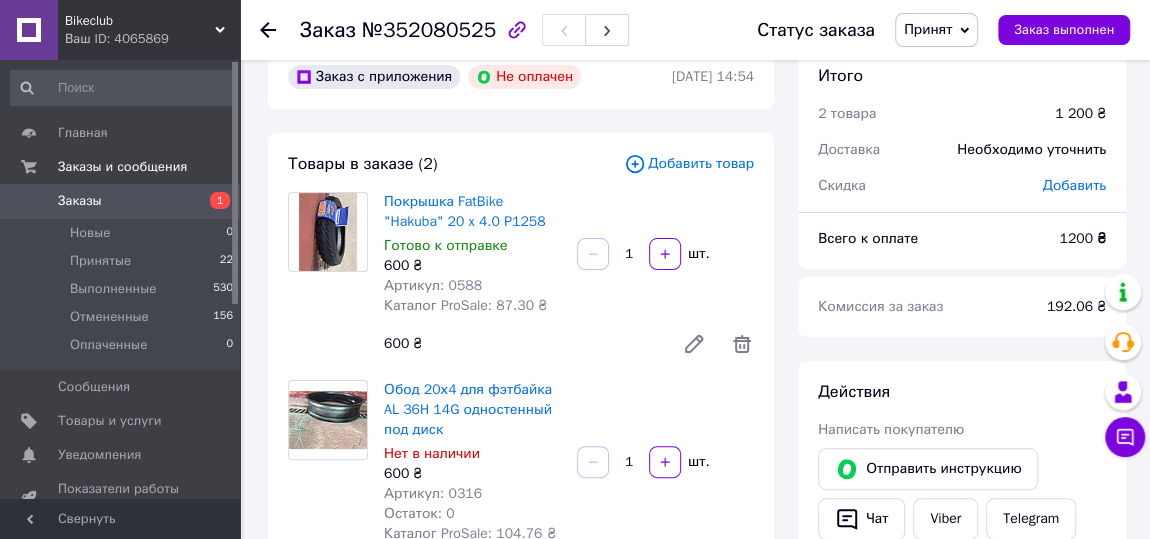 scroll, scrollTop: 0, scrollLeft: 0, axis: both 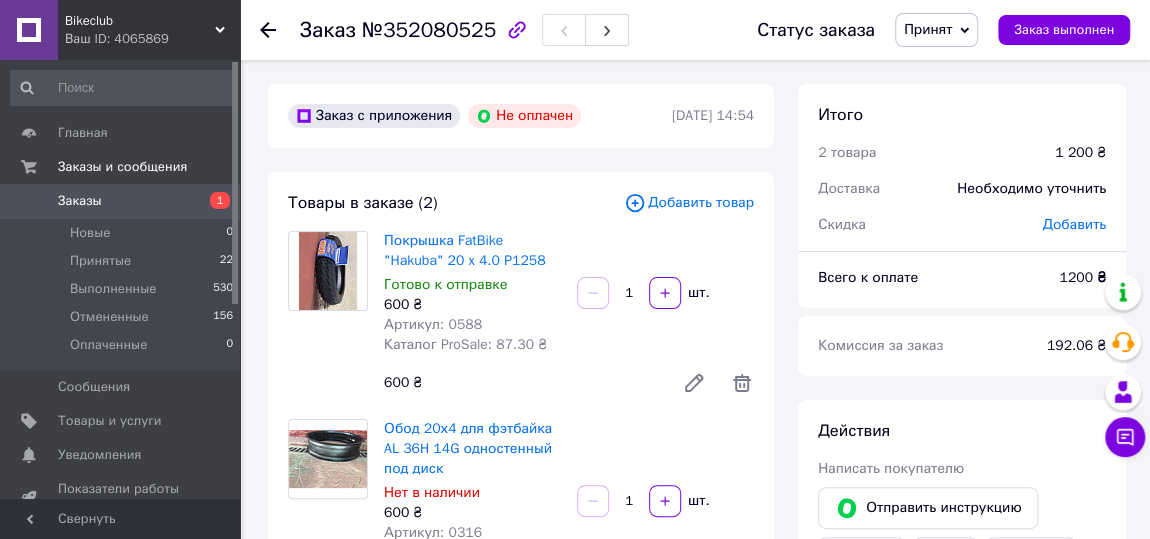 click 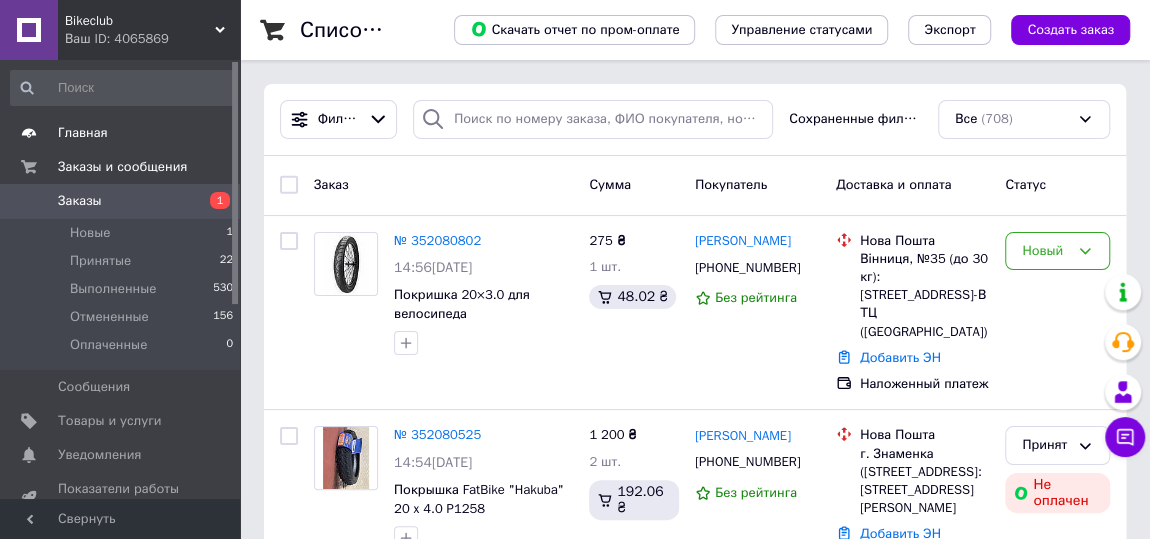 click on "Главная" at bounding box center [121, 133] 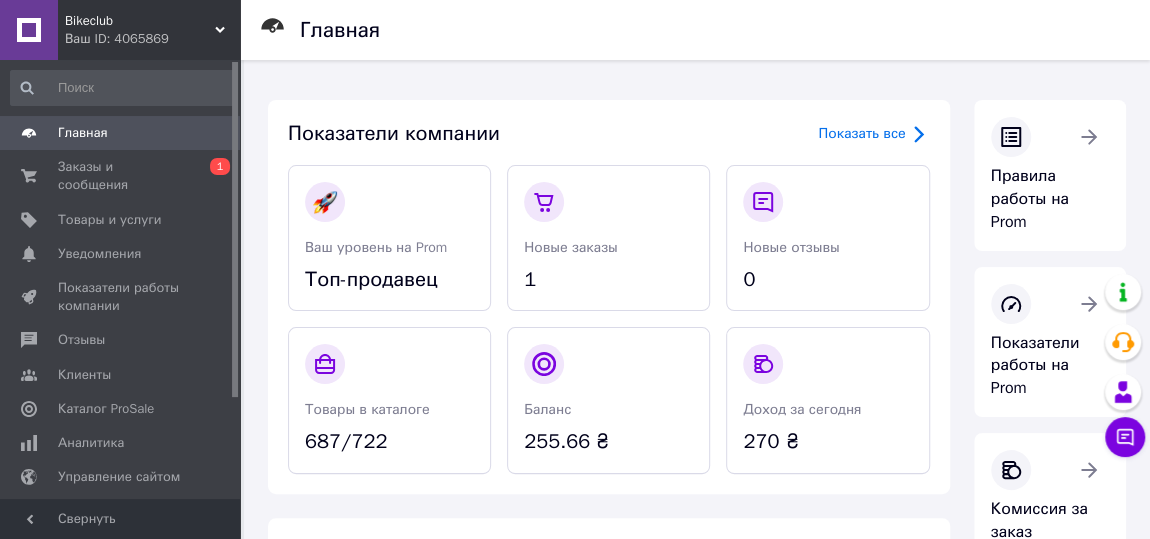 click on "Главная" at bounding box center [83, 133] 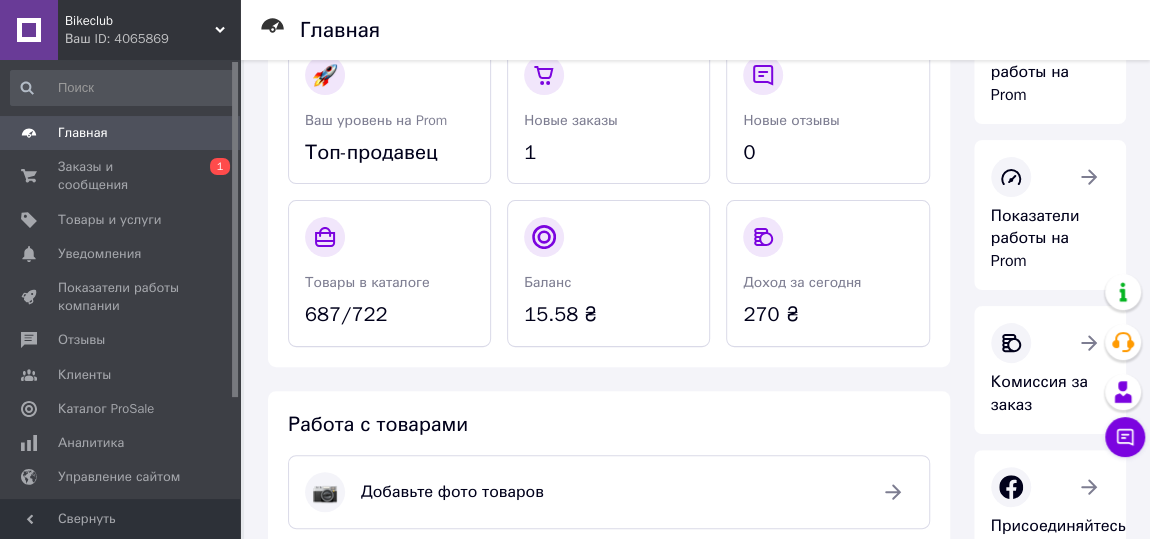 scroll, scrollTop: 151, scrollLeft: 0, axis: vertical 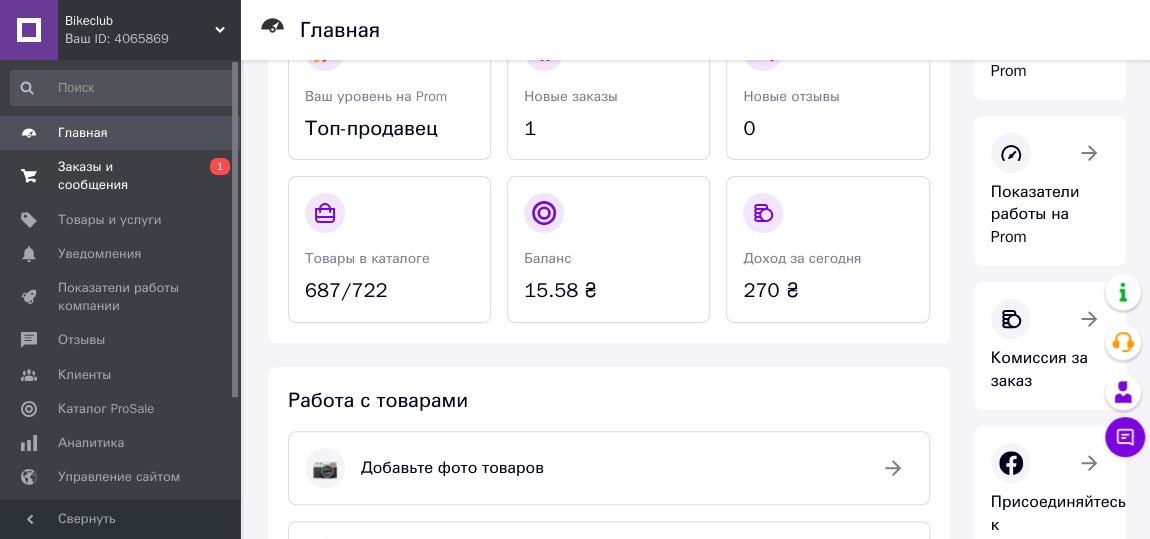 click on "0 1" at bounding box center (212, 176) 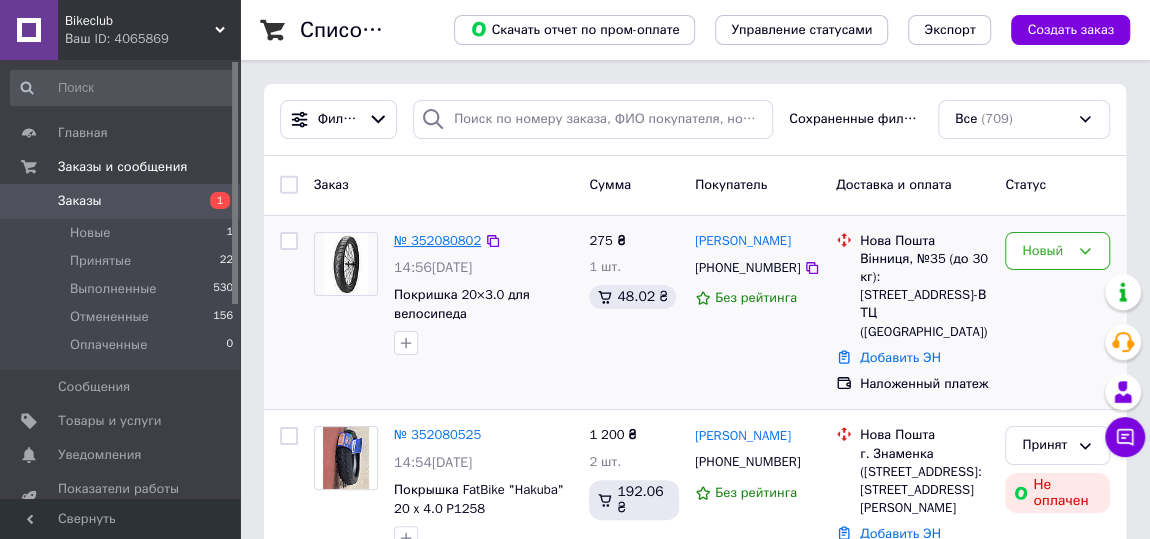 click on "№ 352080802" at bounding box center [437, 240] 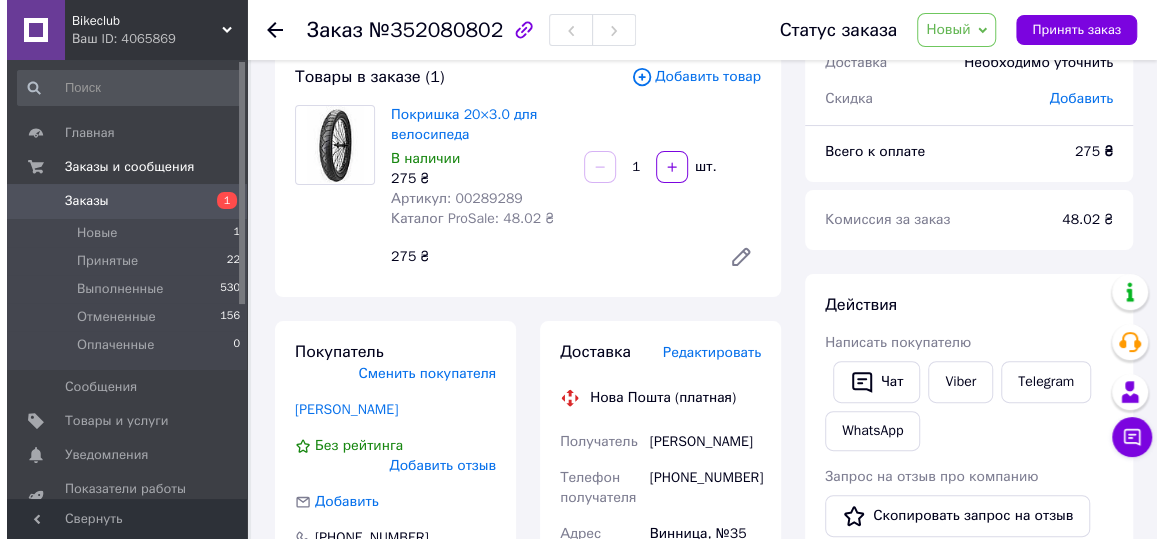 scroll, scrollTop: 151, scrollLeft: 0, axis: vertical 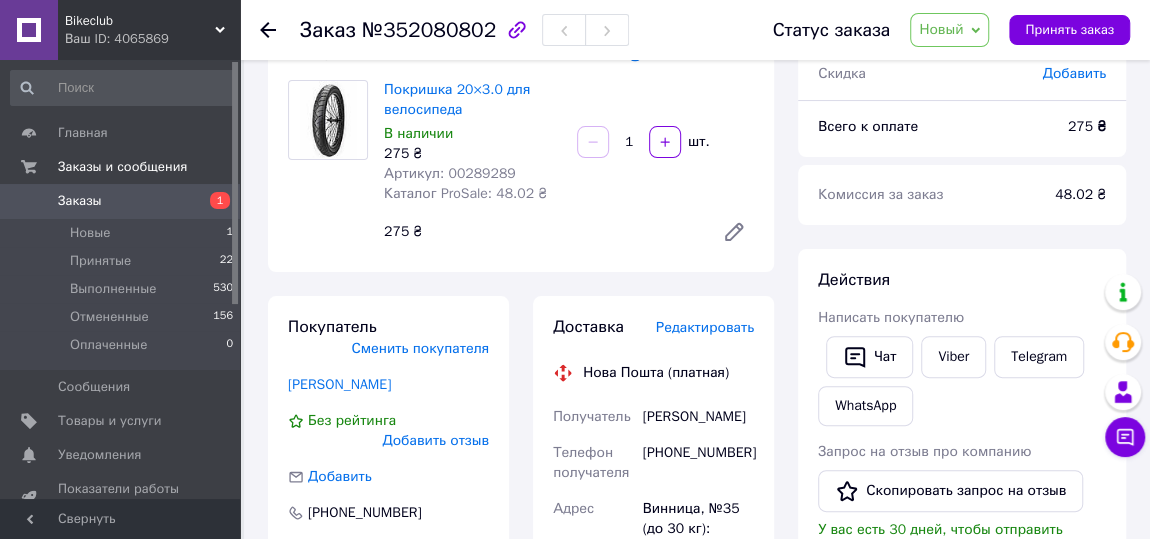 click on "Редактировать" at bounding box center [705, 327] 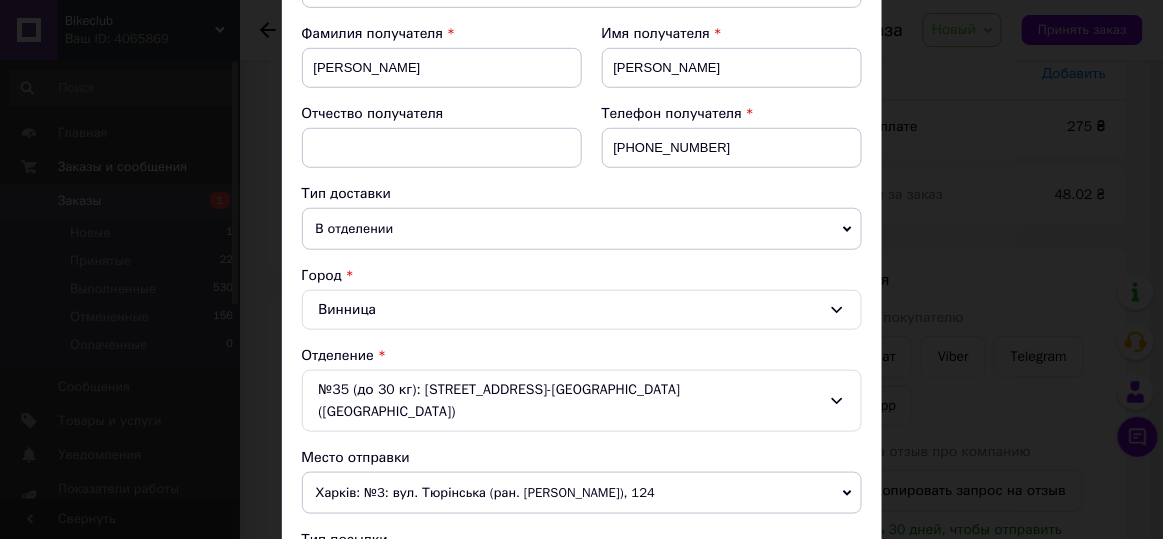 scroll, scrollTop: 303, scrollLeft: 0, axis: vertical 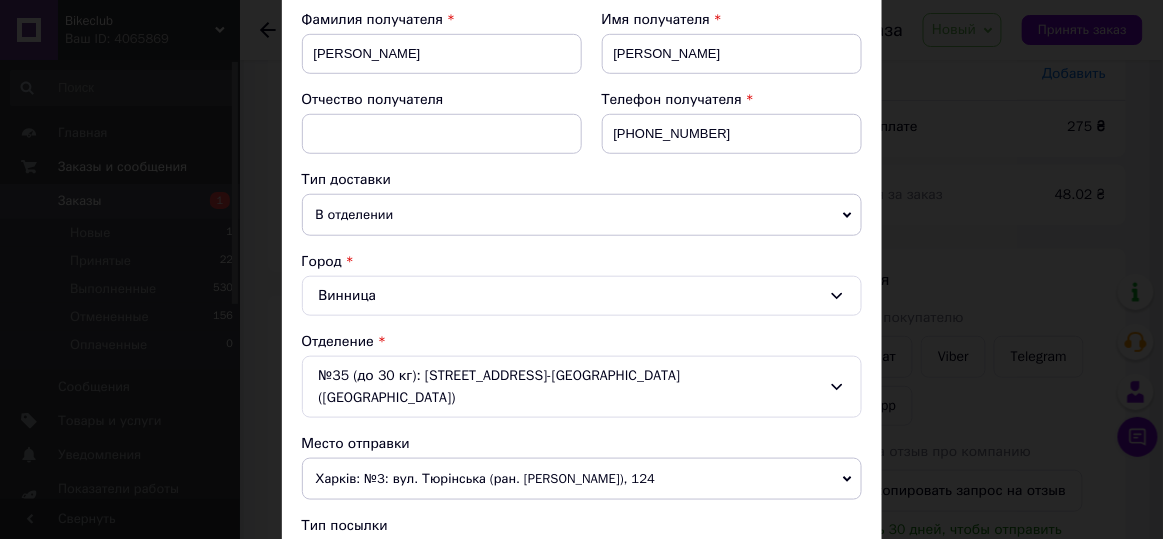 click on "№35 (до 30 кг): Хмельницкое шоссе, 114-В ТЦ (The Mall)" at bounding box center (582, 387) 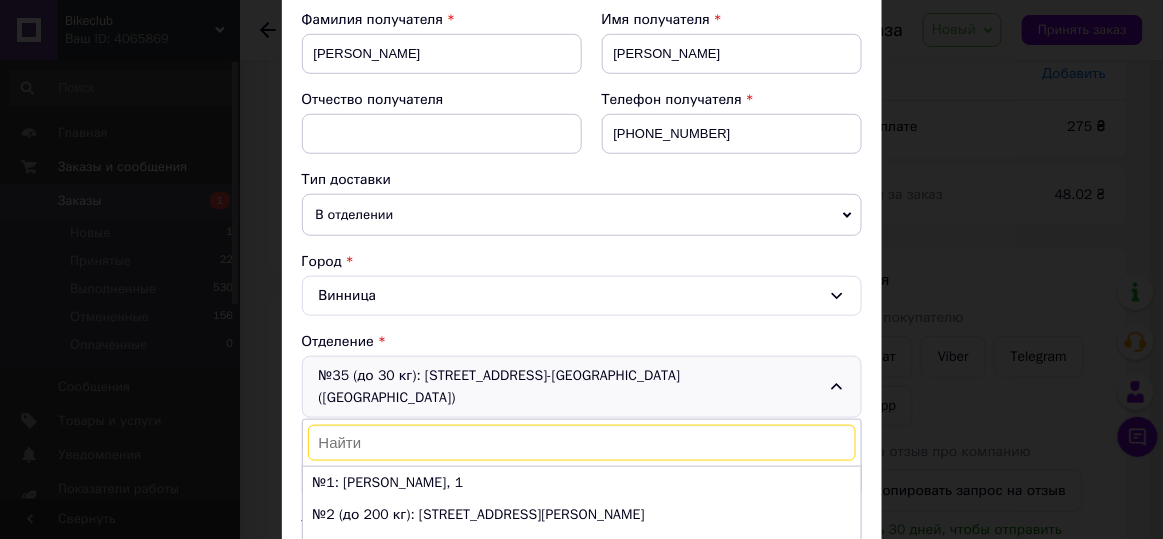 scroll, scrollTop: 864, scrollLeft: 0, axis: vertical 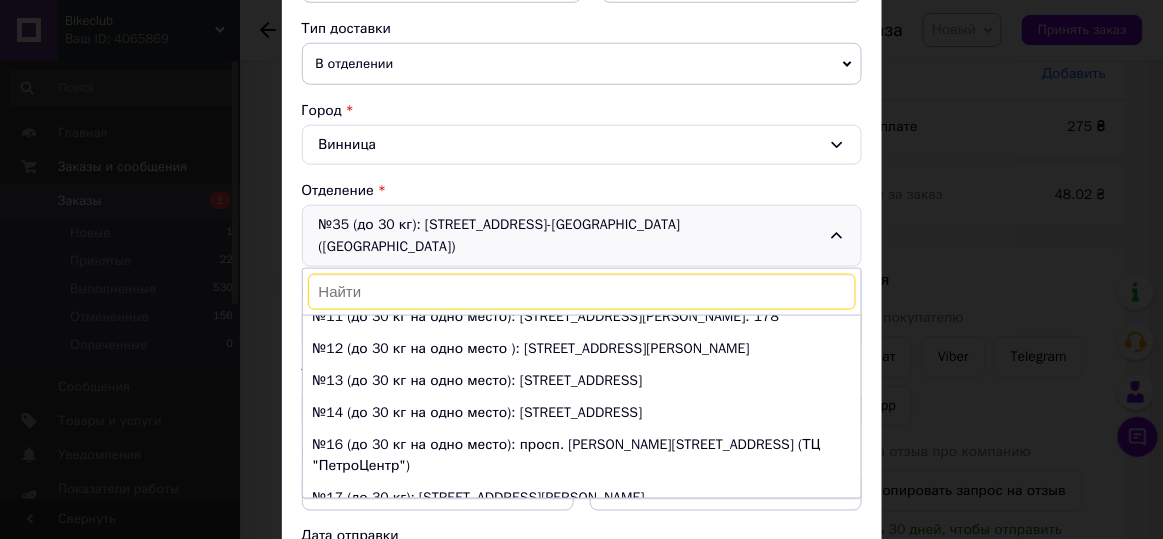click at bounding box center (582, 292) 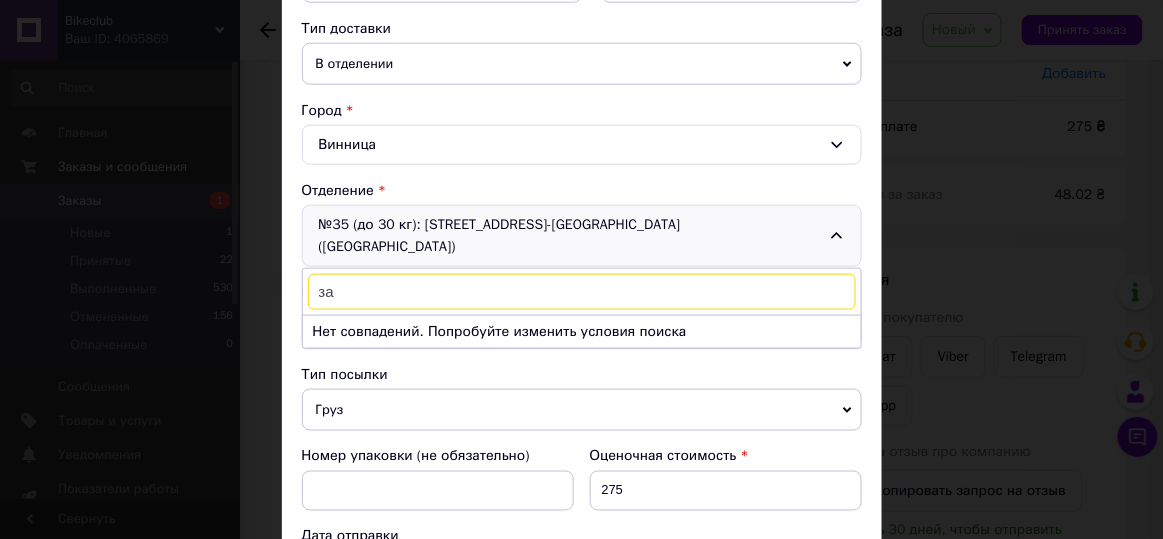 type on "з" 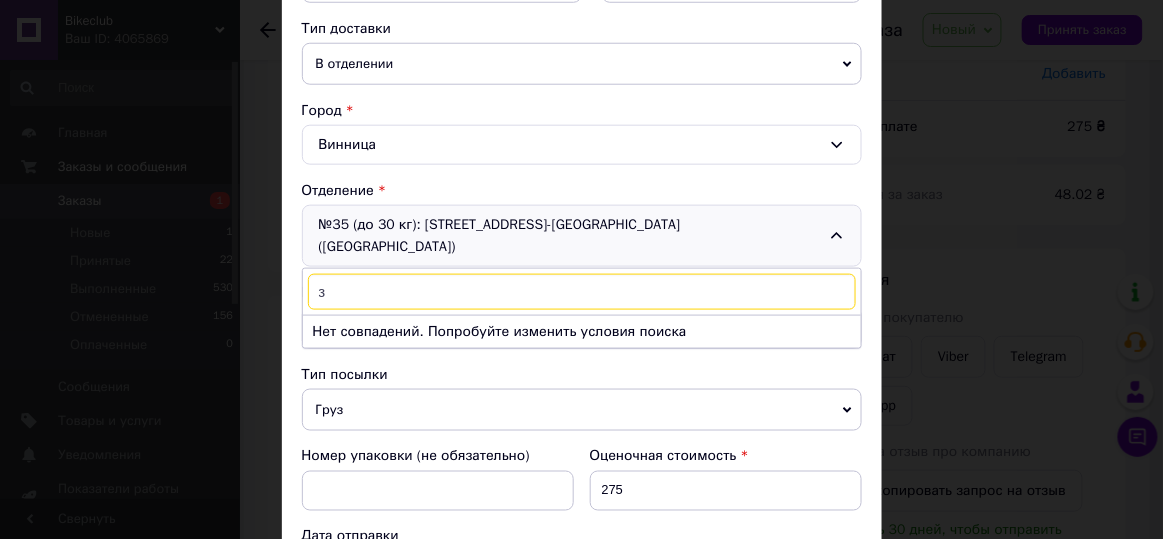 type 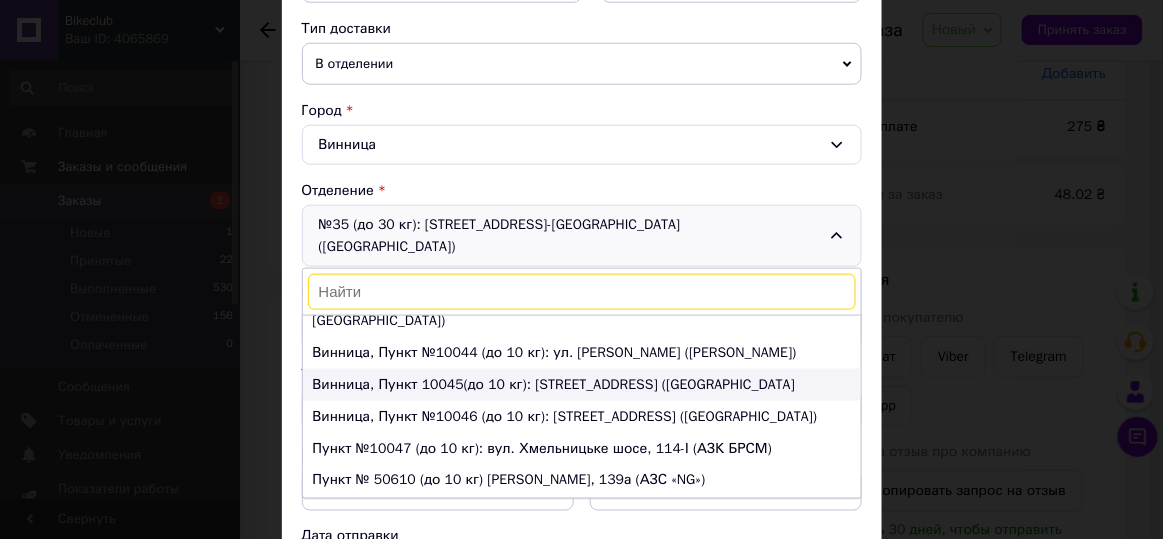 scroll, scrollTop: 1162, scrollLeft: 0, axis: vertical 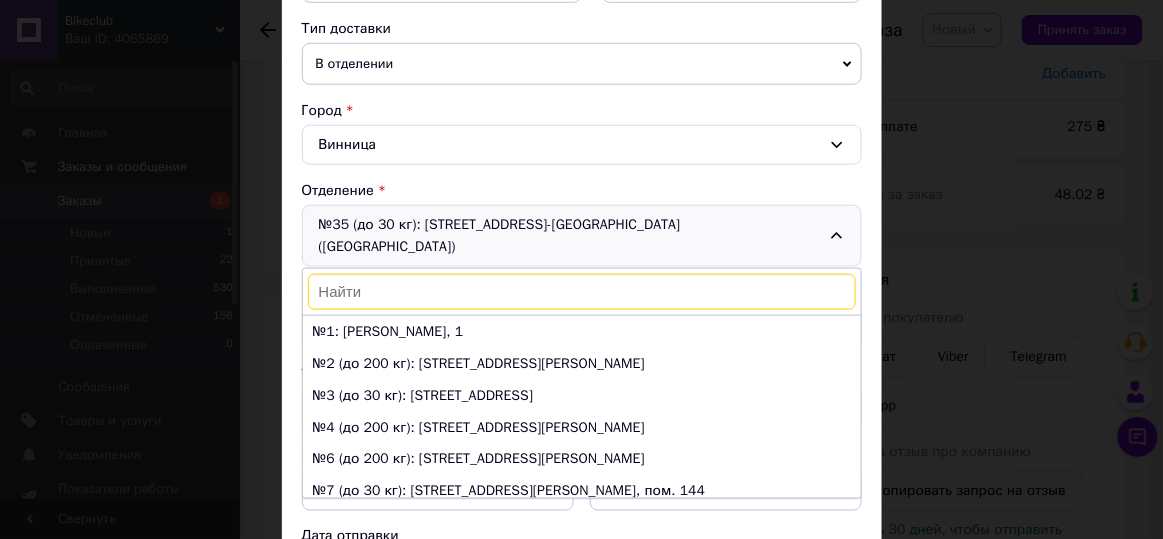 click on "Способ доставки Нова Пошта (платная) Плательщик Получатель Отправитель Фамилия получателя Зелінський Имя получателя Вячеслав Отчество получателя Телефон получателя +380973603184 Тип доставки В отделении Курьером В почтомате Город Винница Отделение №35 (до 30 кг): Хмельницкое шоссе, 114-В ТЦ (The Mall) №1: Якова Шепеля, 1 №2 (до 200 кг): ул. Липовецкая, 6а №3 (до 30 кг): ул. Соборная, 89 №4 (до 200 кг): ул. Максима Шимка, 7 №6 (до 200 кг): ул. Соняшникова, 3 №7 (до 30 кг): ул. Келецкая, 51а, пом. 144 №8 (до 30 кг на одно место): ул. Григория Сковороди, 10 №9 (до 30 кг): просп. Коцюбинского, 32 №42 (до 30 кг): 275 < >" at bounding box center (582, 330) 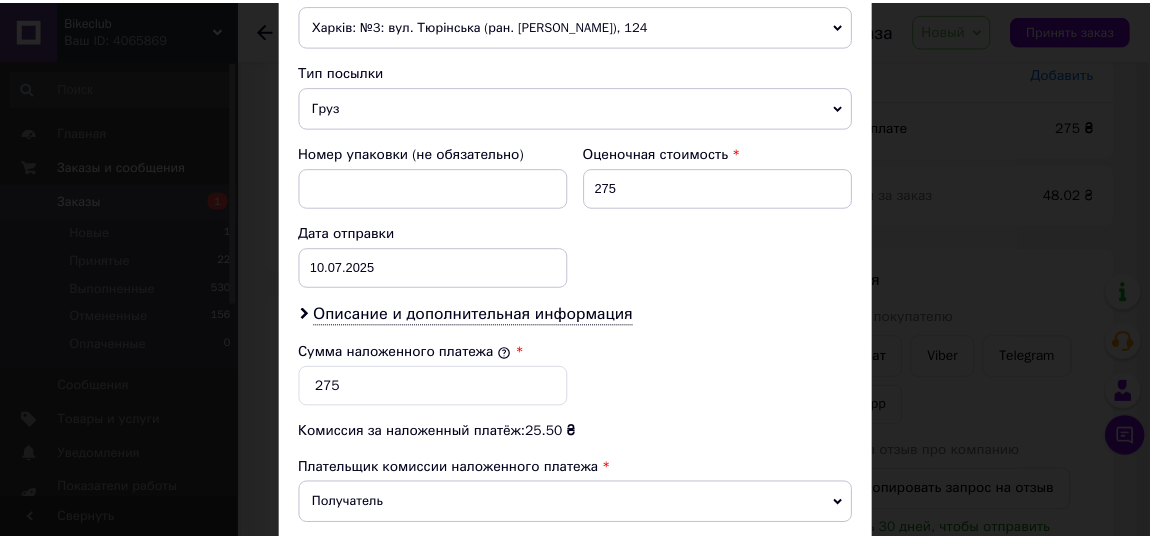 scroll, scrollTop: 973, scrollLeft: 0, axis: vertical 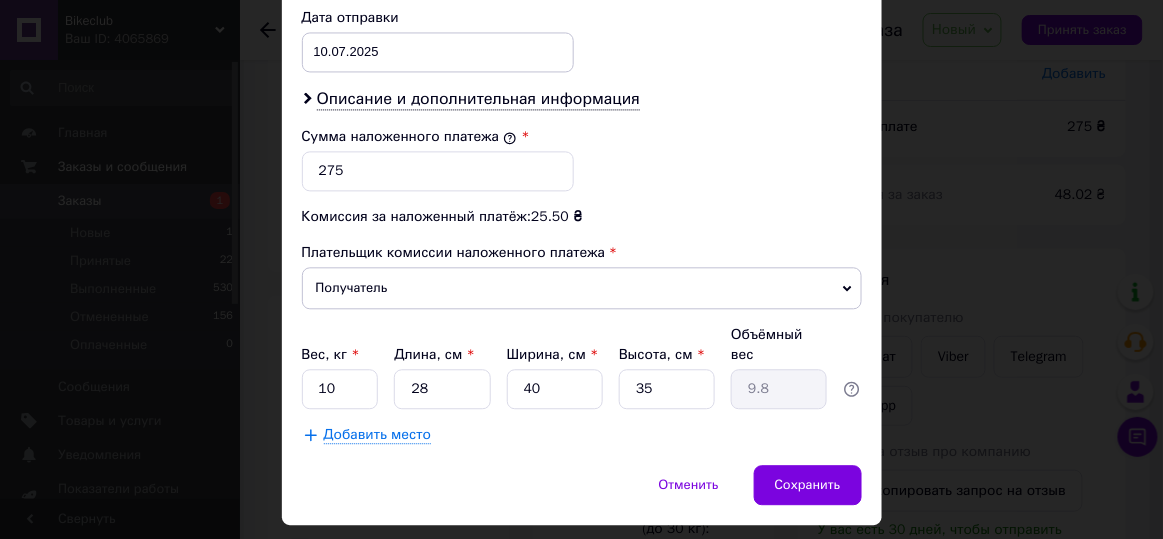 click on "× Редактирование доставки Способ доставки Нова Пошта (платная) Плательщик Получатель Отправитель Фамилия получателя Зелінський Имя получателя Вячеслав Отчество получателя Телефон получателя +380973603184 Тип доставки В отделении Курьером В почтомате Город Винница Отделение №35 (до 30 кг): Хмельницкое шоссе, 114-В ТЦ (The Mall) Место отправки Харків: №3: вул. Тюрінська (ран. Якіра), 124 Харків: №11 (до 30 кг на одне місце): просп. Аерокосмічний, 41/2 Добавить еще место отправки Тип посылки Груз Документы Номер упаковки (не обязательно) Оценочная стоимость 275 Дата отправки < 2025 >" at bounding box center [581, 269] 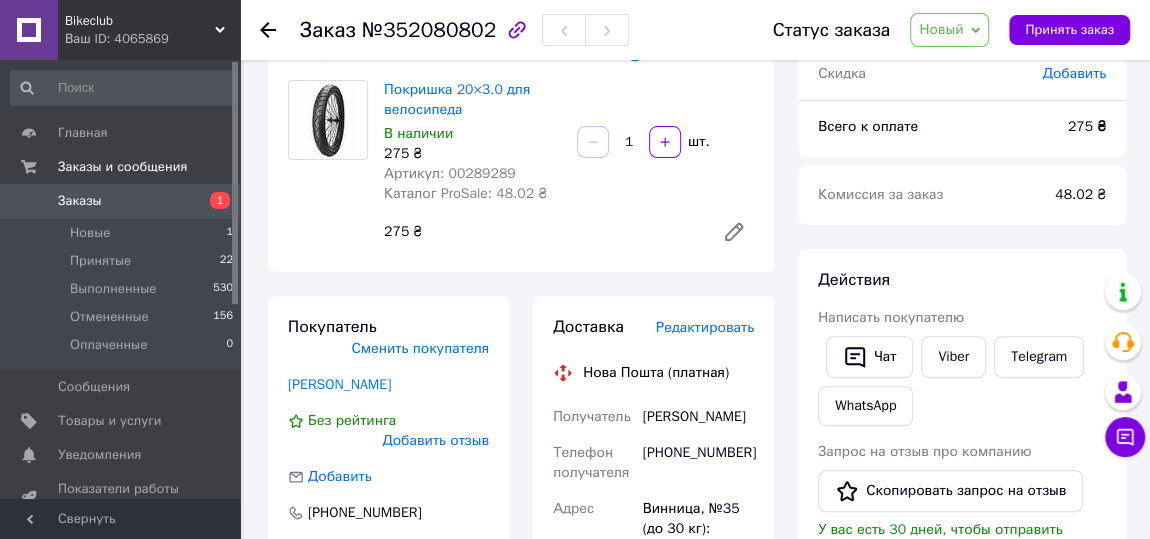 scroll, scrollTop: 0, scrollLeft: 0, axis: both 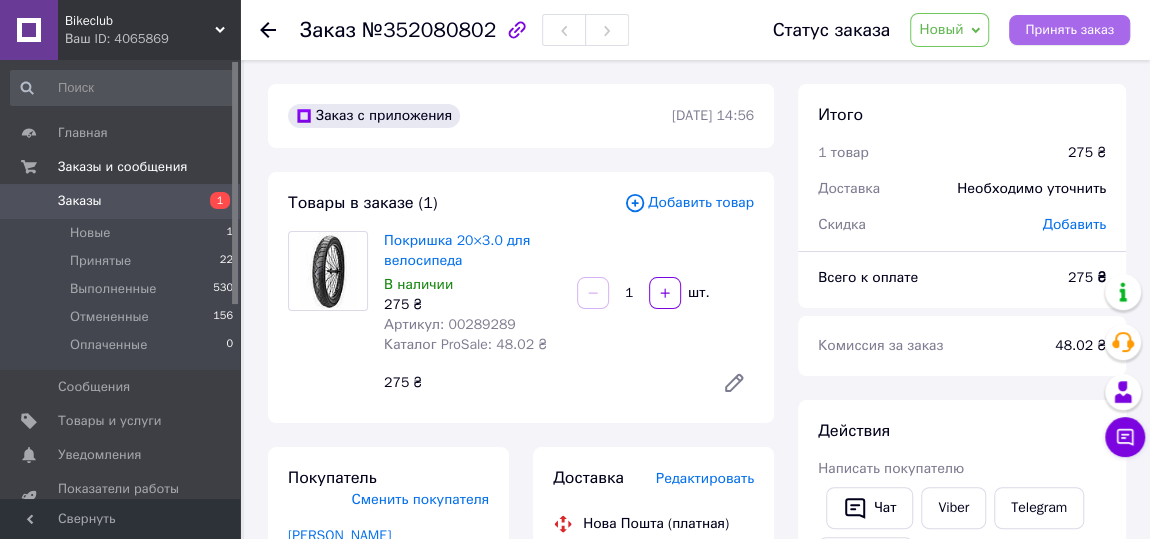 click on "Принять заказ" at bounding box center (1069, 30) 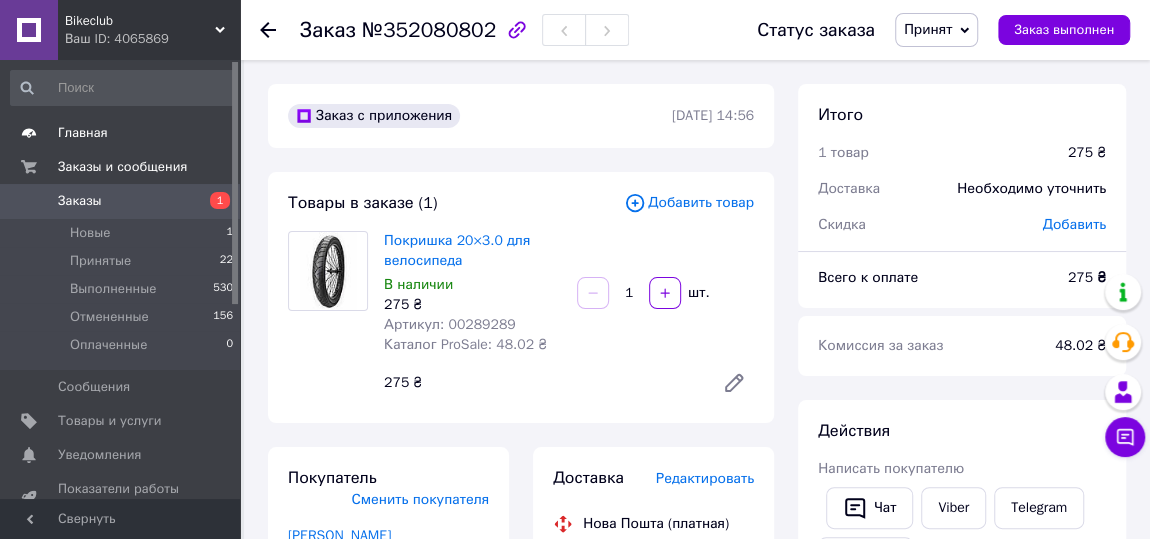 click on "Главная" at bounding box center (121, 133) 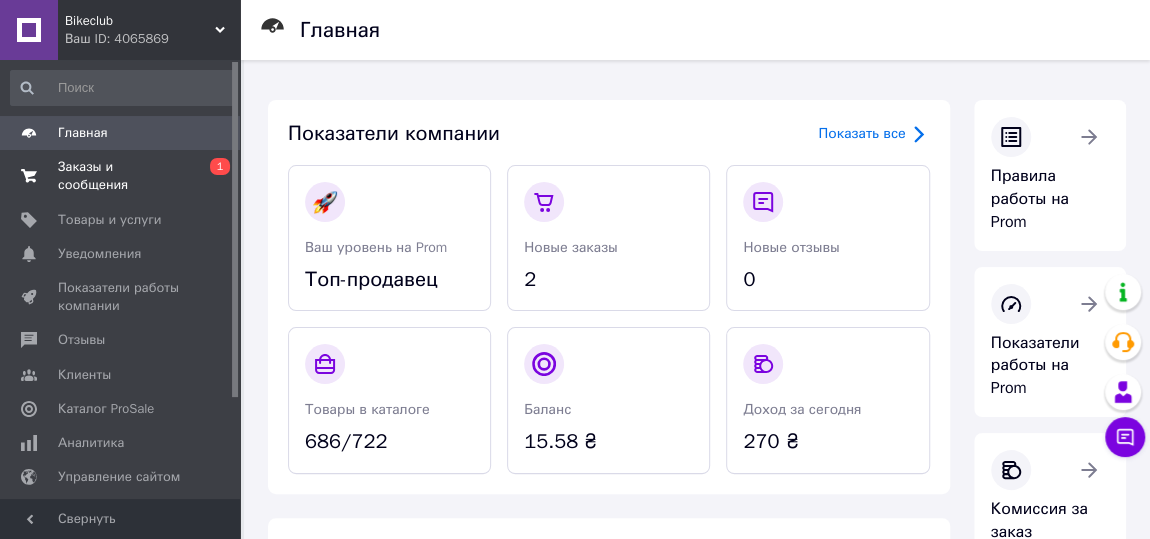 click on "Заказы и сообщения" at bounding box center [121, 176] 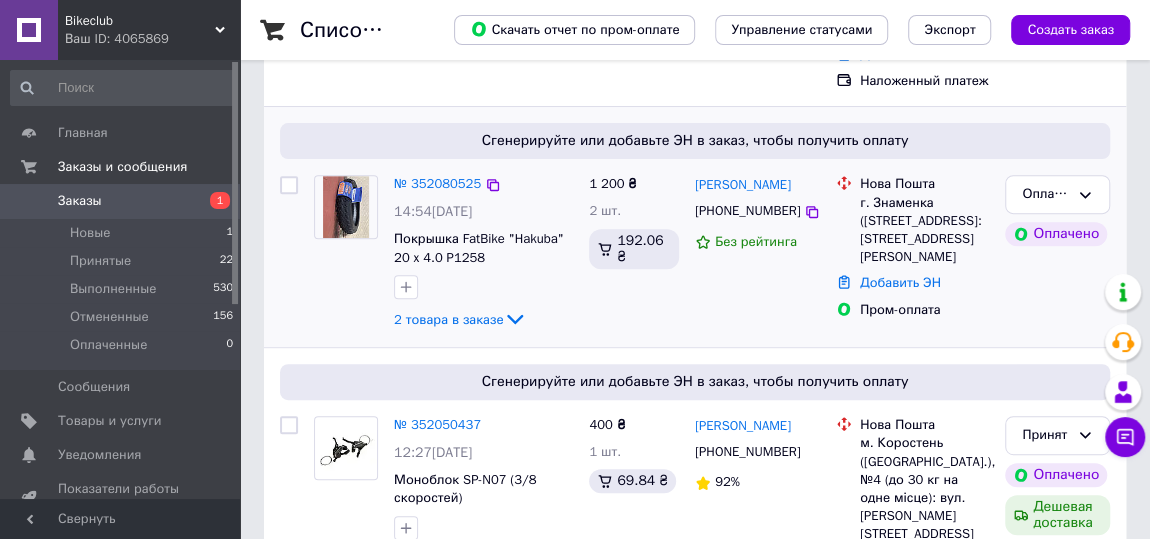 scroll, scrollTop: 0, scrollLeft: 0, axis: both 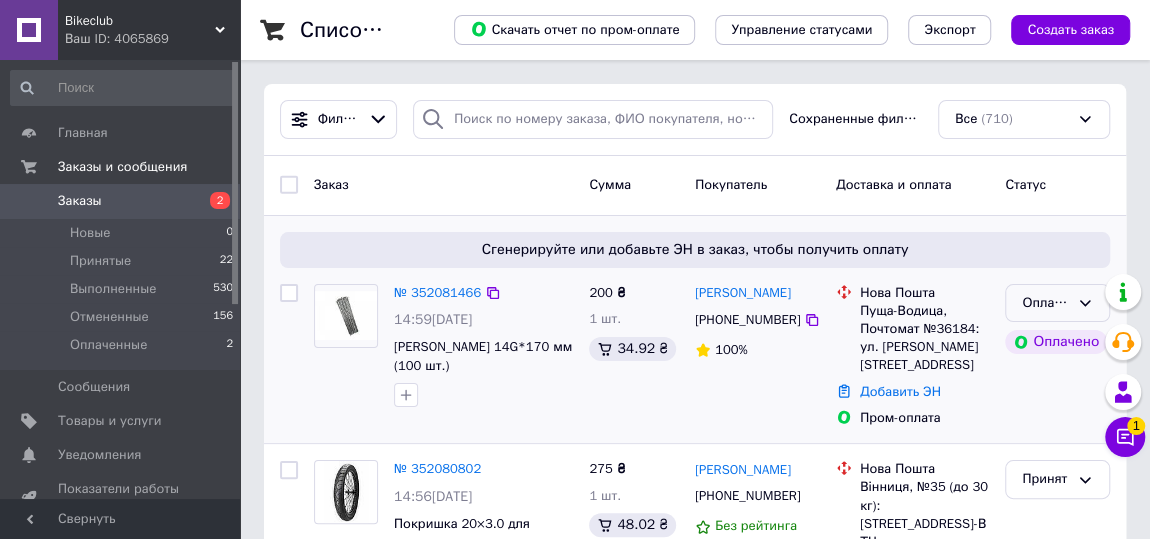 click on "Оплаченный" at bounding box center [1045, 303] 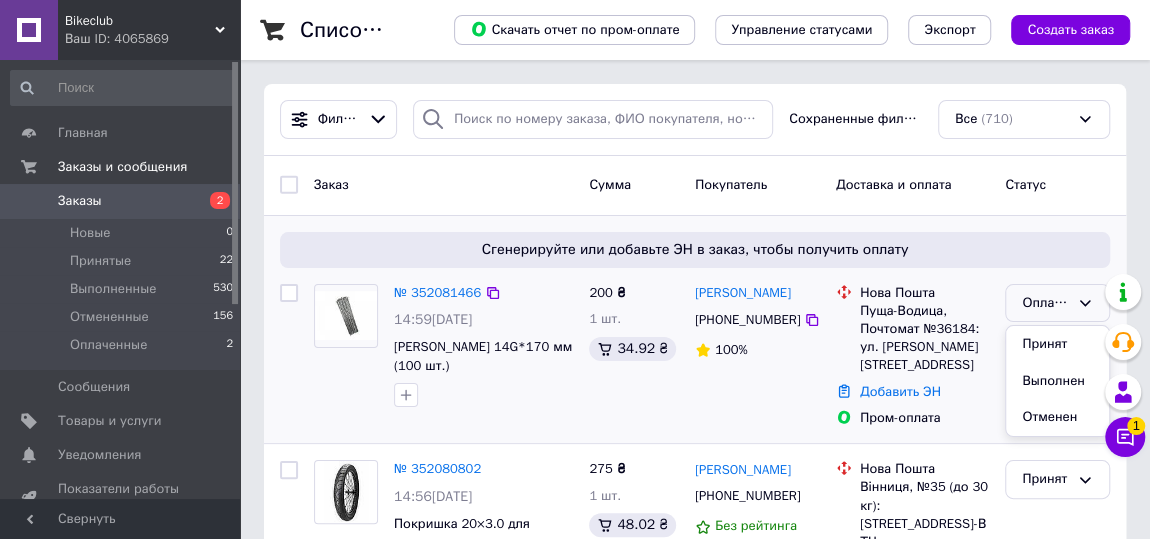 click on "Нова Пошта Пуща-Водица, Почтомат №36184: ул. Николая Юнкерова, 29а, возле отделения №1 Добавить ЭН Пром-оплата" at bounding box center [912, 356] 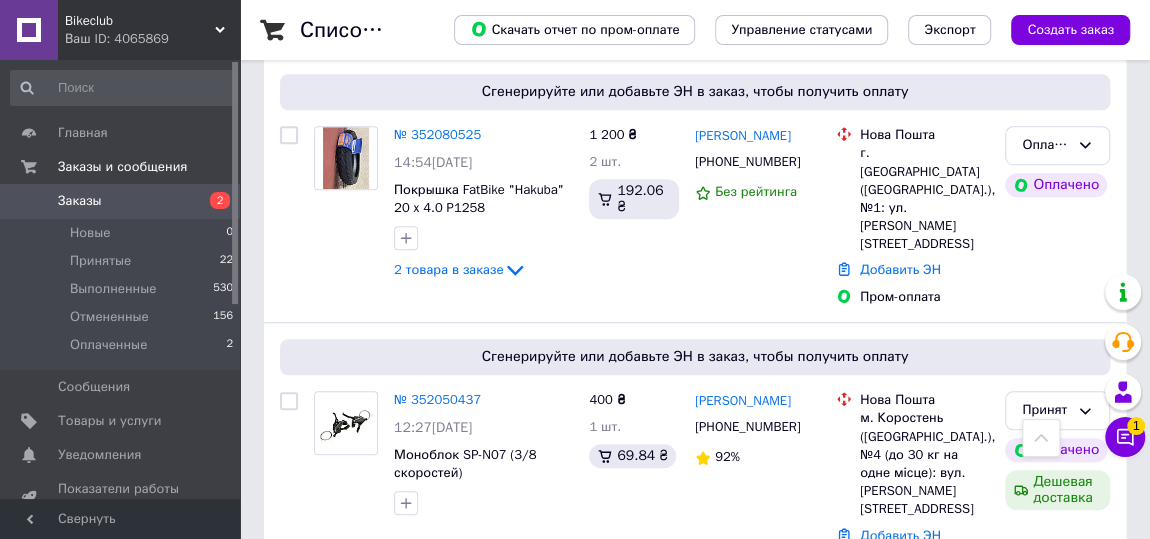 scroll, scrollTop: 606, scrollLeft: 0, axis: vertical 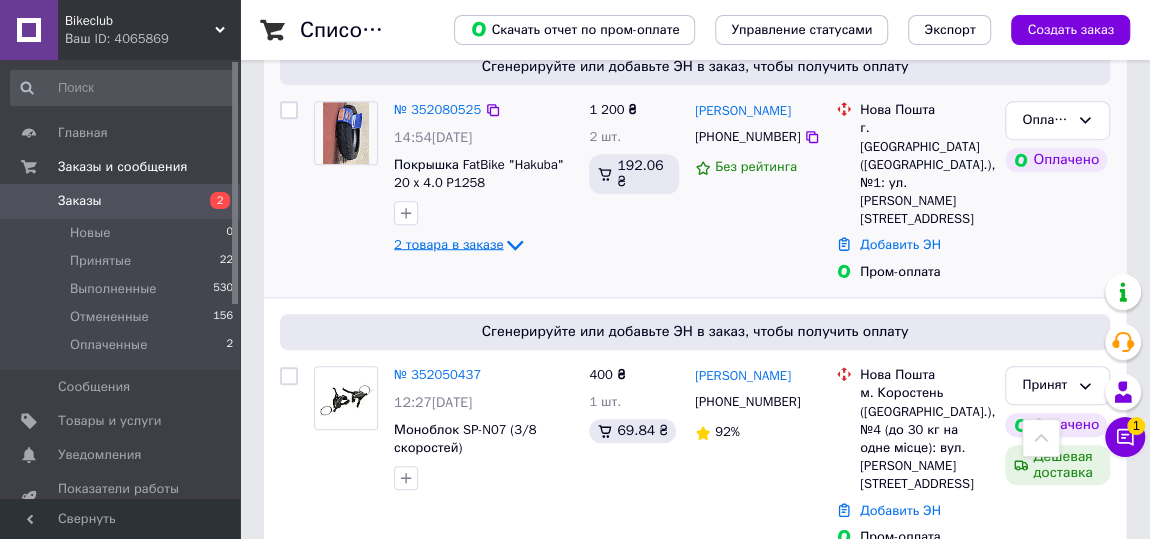 click 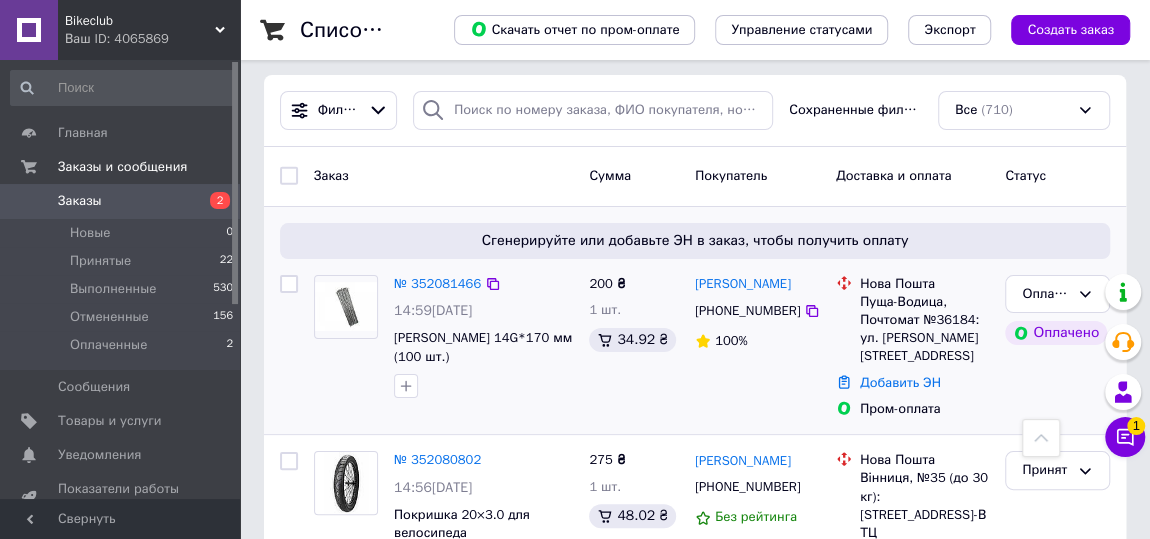scroll, scrollTop: 0, scrollLeft: 0, axis: both 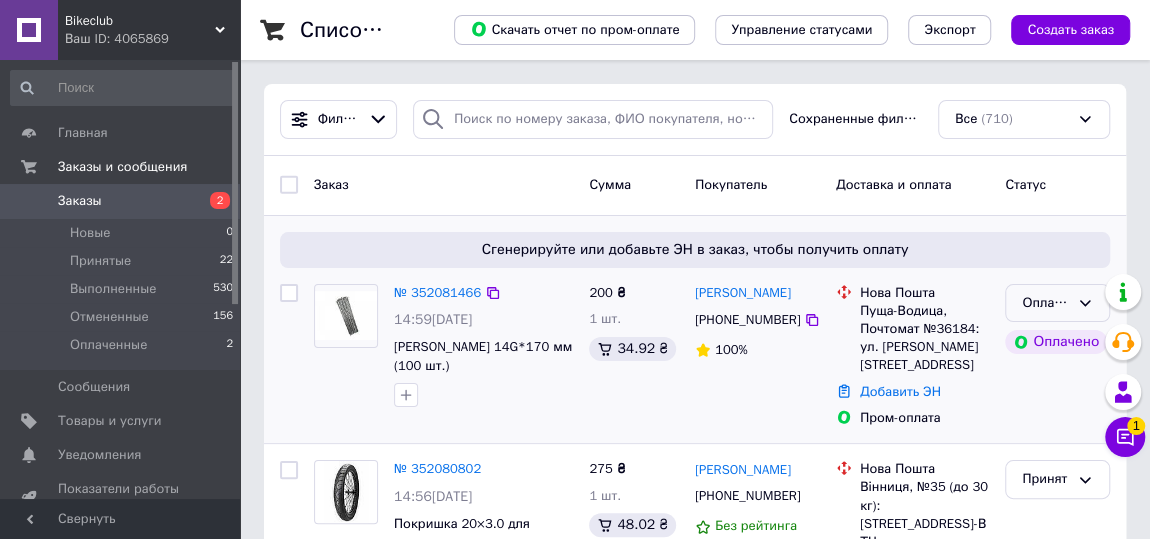 click on "Оплаченный" at bounding box center (1045, 303) 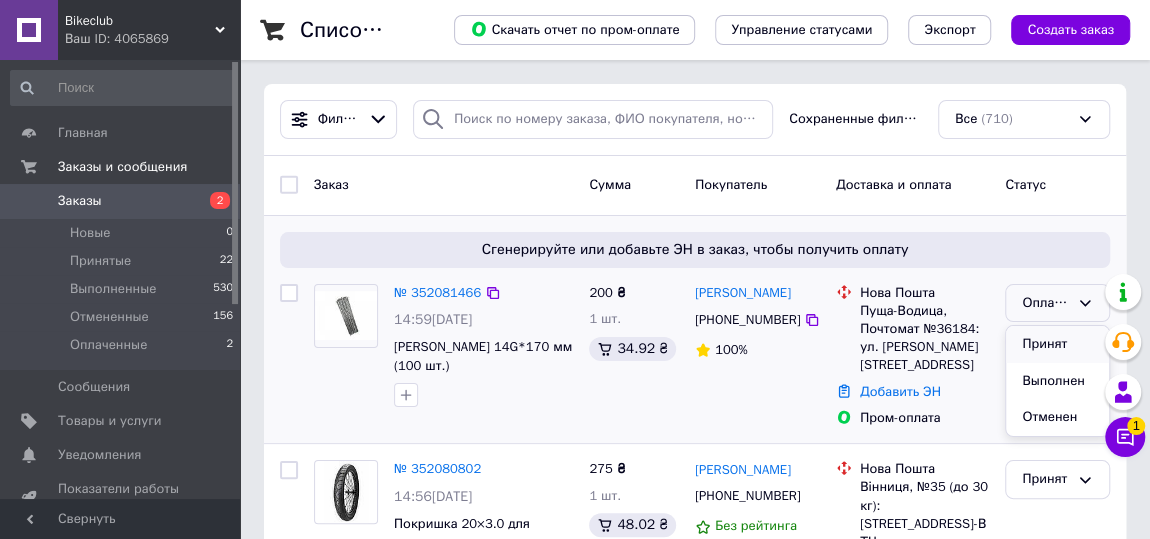 click on "Принят" at bounding box center (1057, 344) 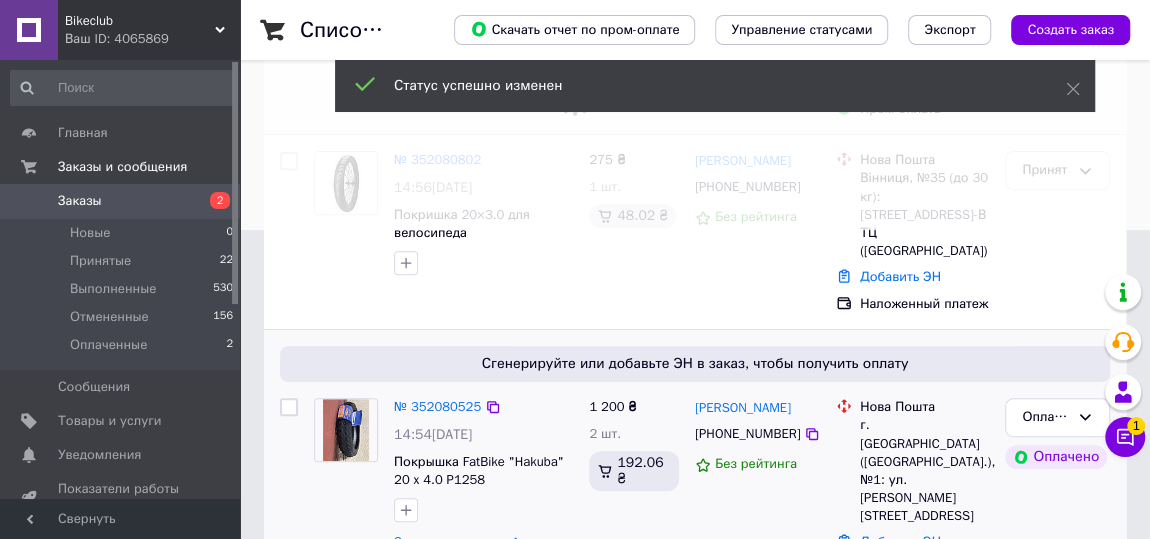 scroll, scrollTop: 454, scrollLeft: 0, axis: vertical 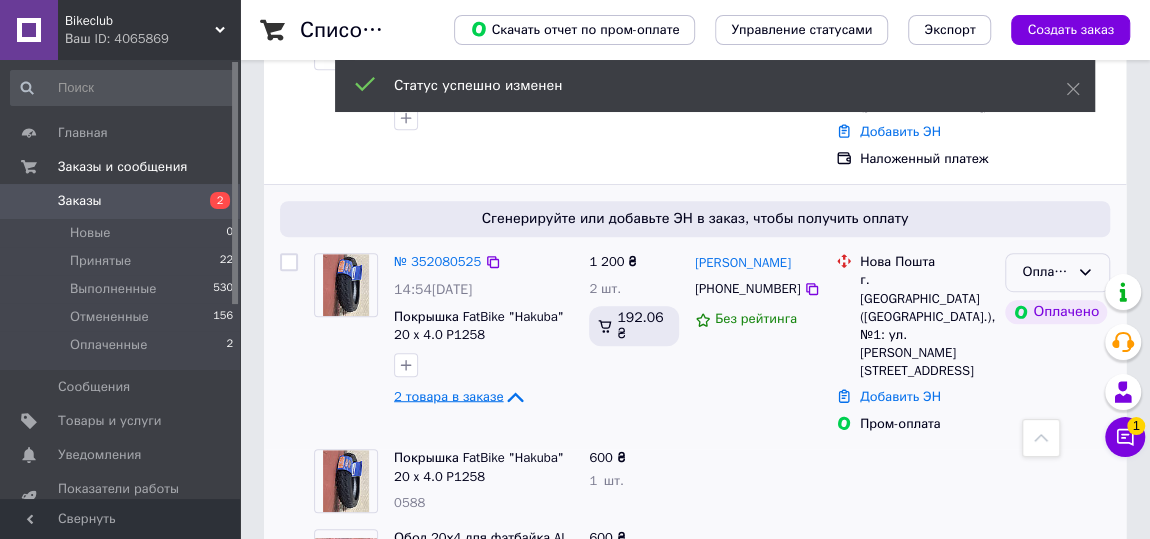 click on "Оплаченный" at bounding box center [1057, 272] 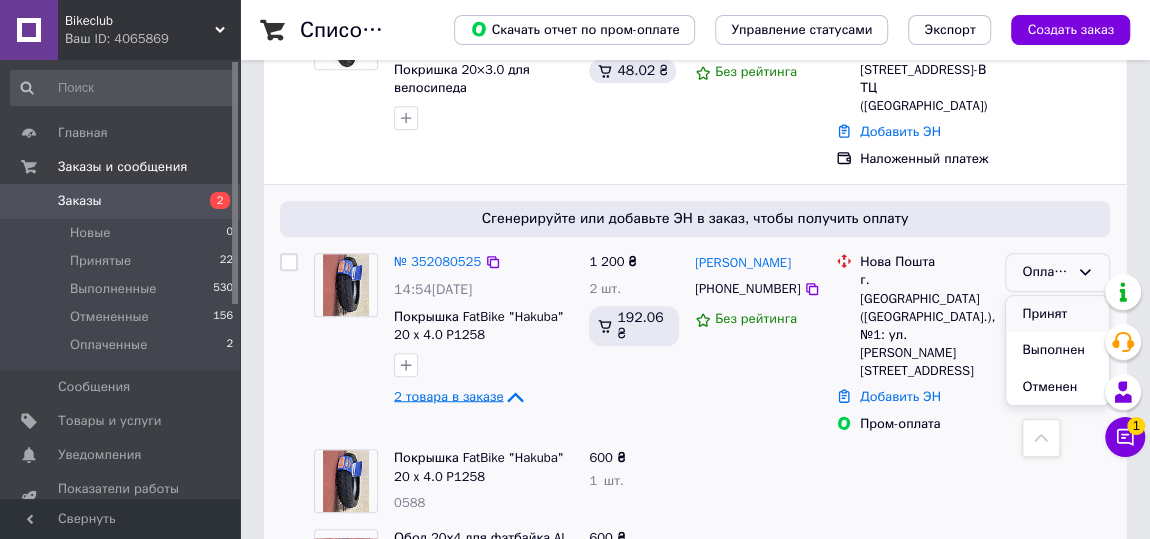 click on "Принят" at bounding box center (1057, 314) 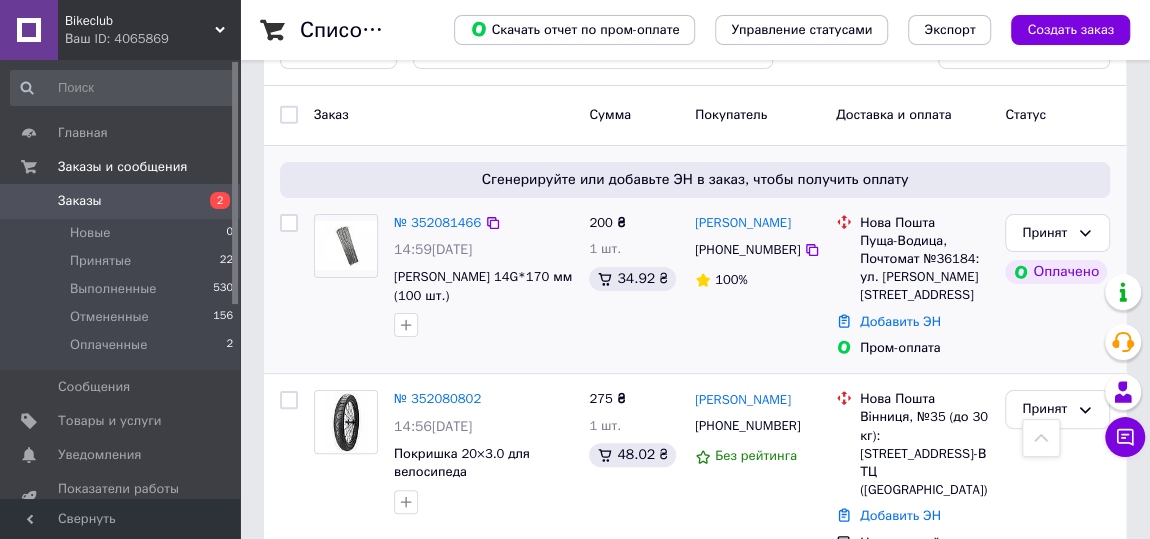 scroll, scrollTop: 0, scrollLeft: 0, axis: both 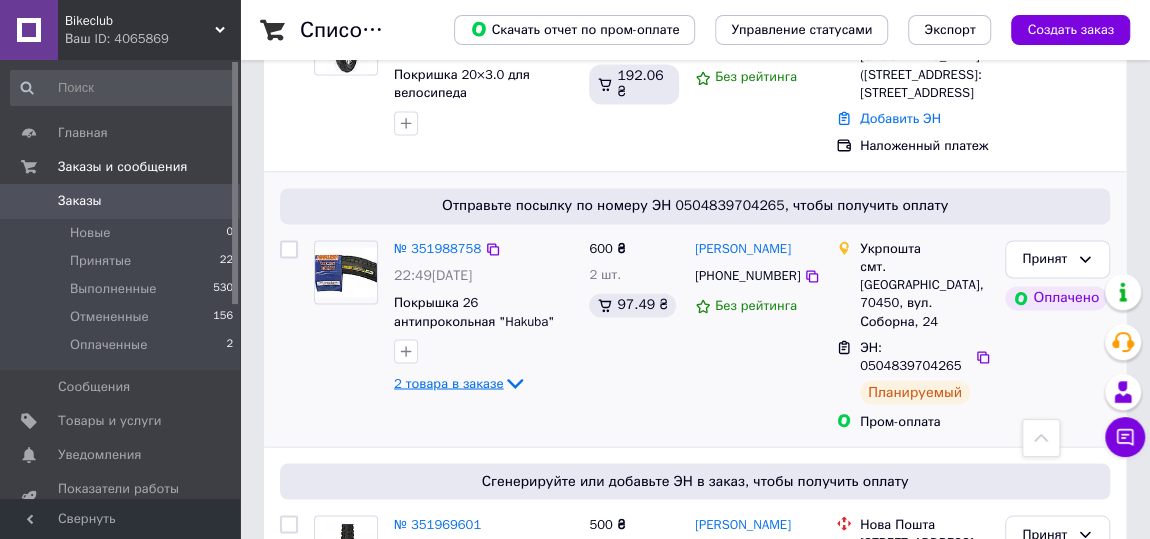 click on "2 товара в заказе" at bounding box center [448, 382] 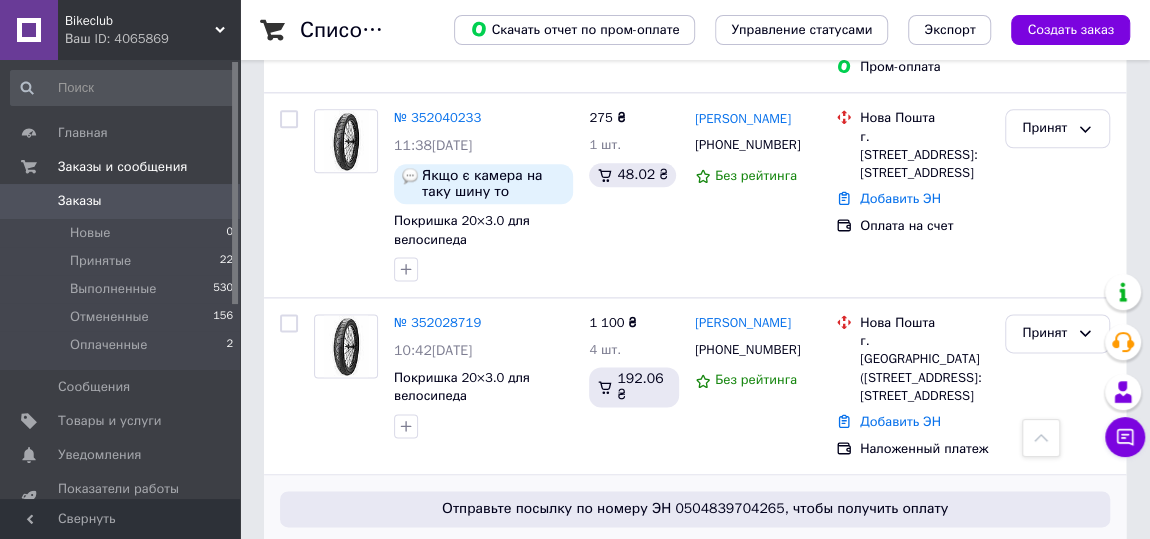 scroll, scrollTop: 1060, scrollLeft: 0, axis: vertical 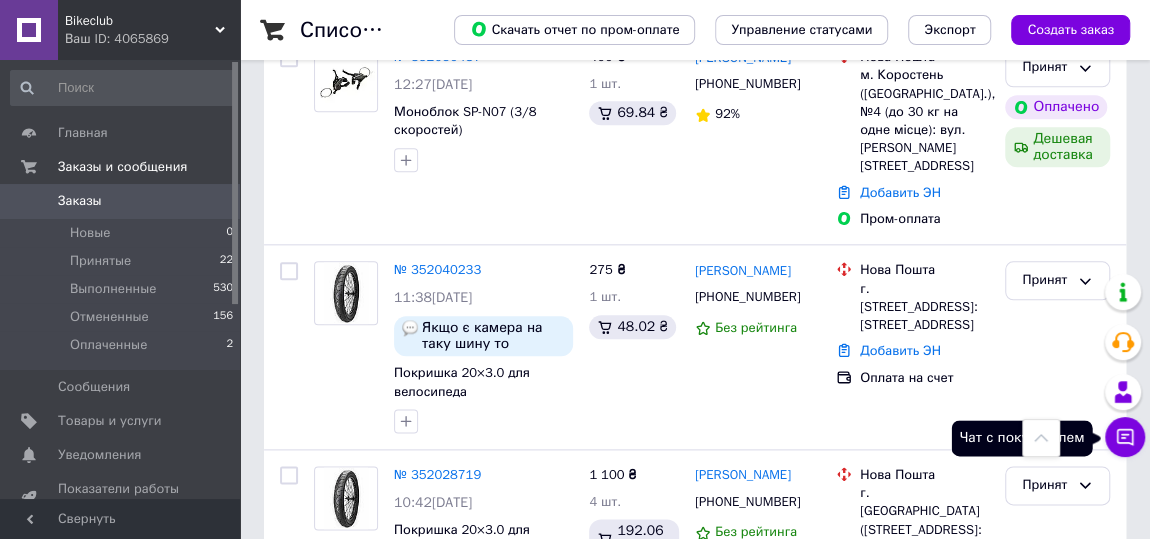 click 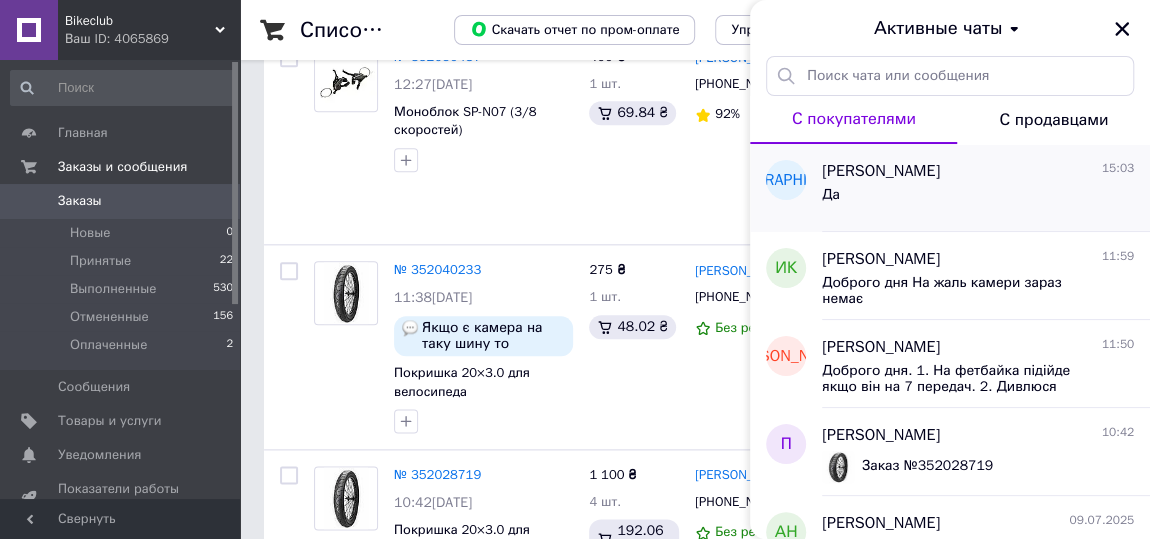 click on "Да" at bounding box center (978, 199) 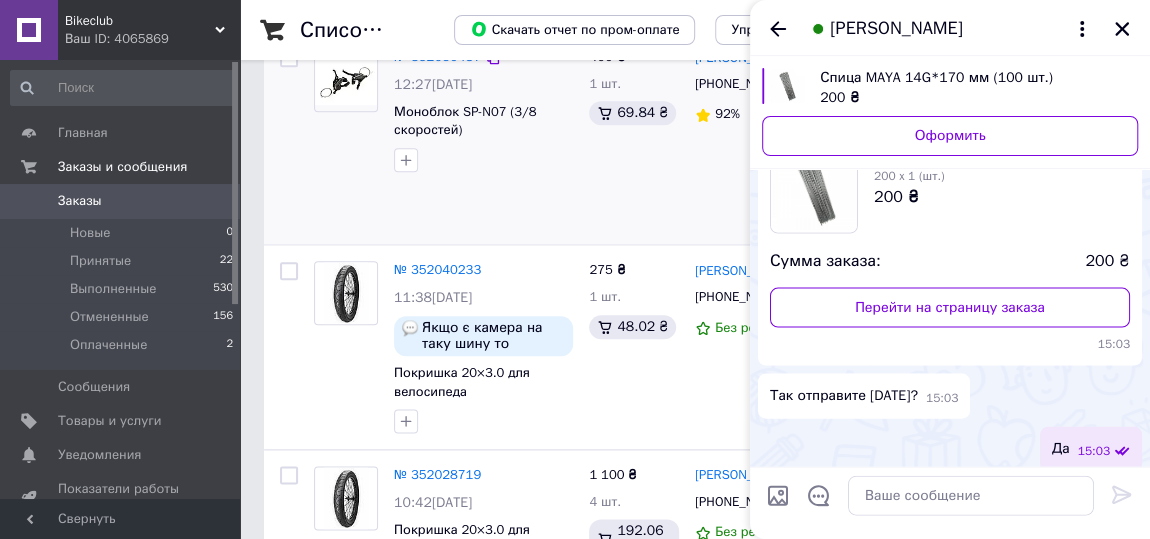 scroll, scrollTop: 1862, scrollLeft: 0, axis: vertical 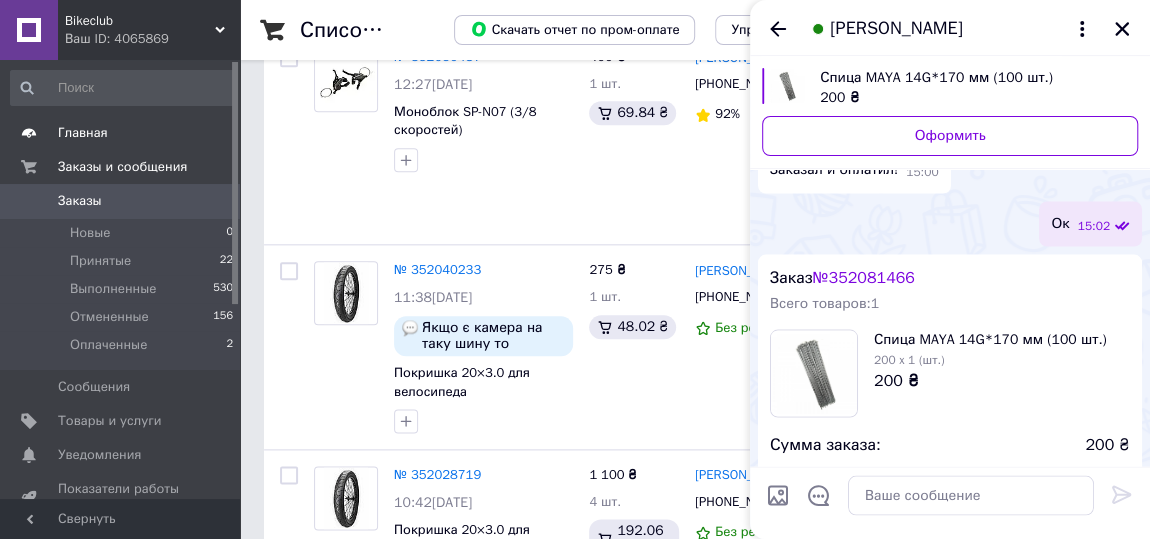 click on "Главная" at bounding box center [122, 133] 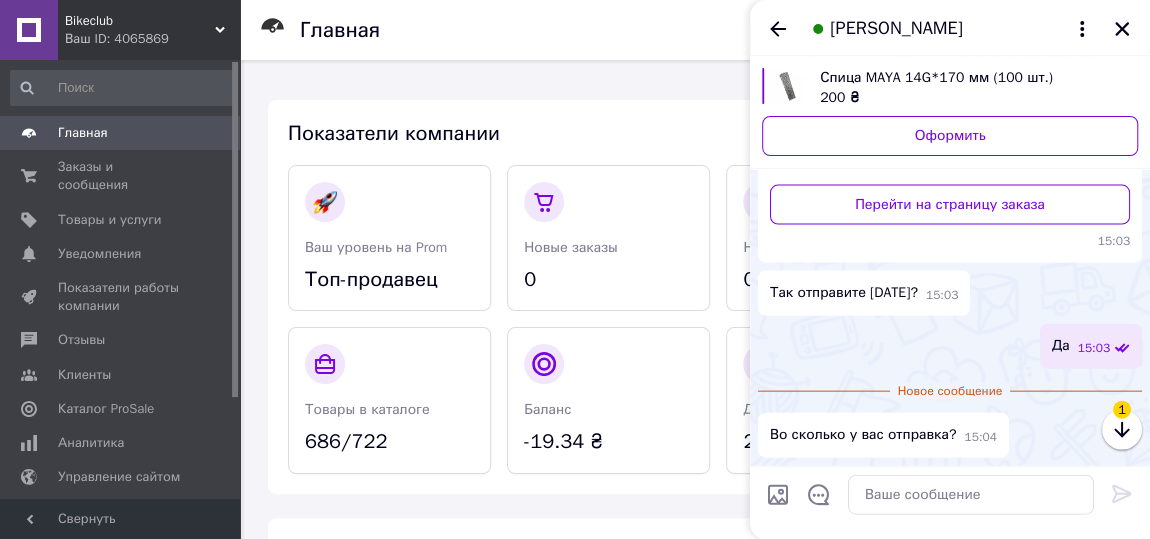 scroll, scrollTop: 2406, scrollLeft: 0, axis: vertical 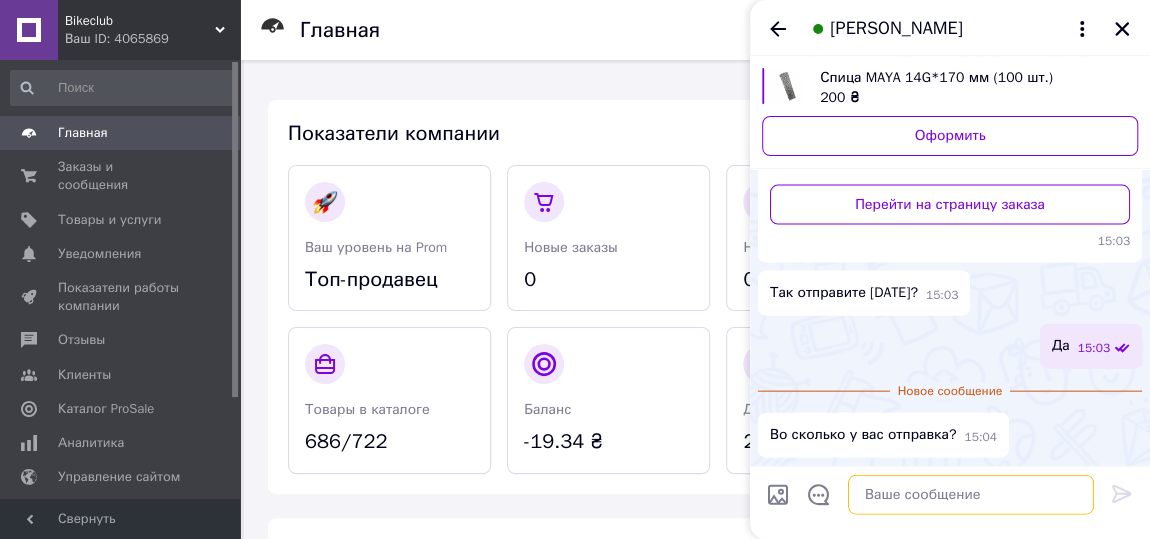 click at bounding box center (971, 495) 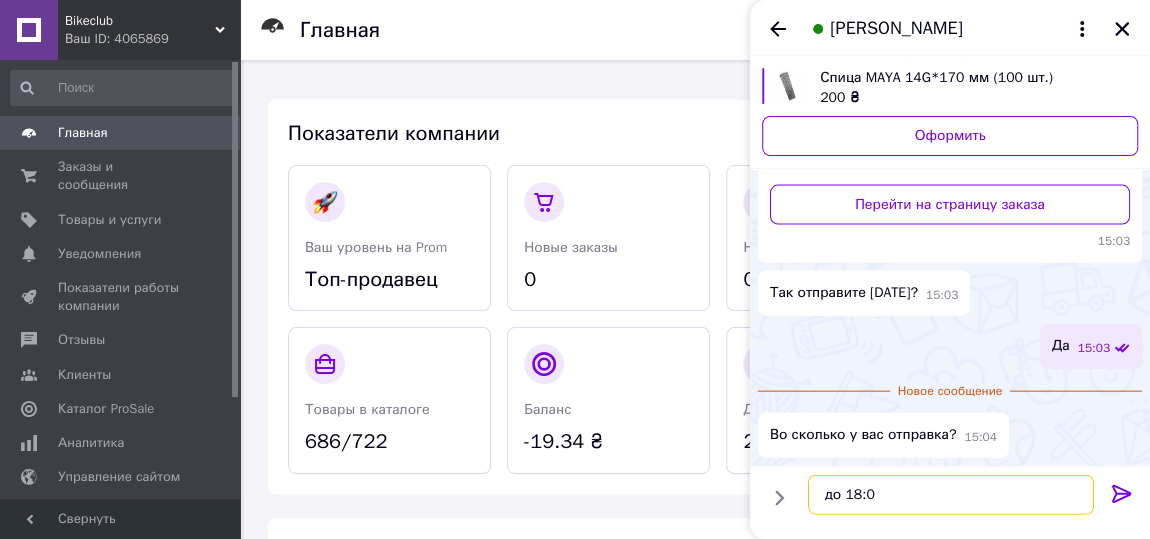 type on "до 18:00" 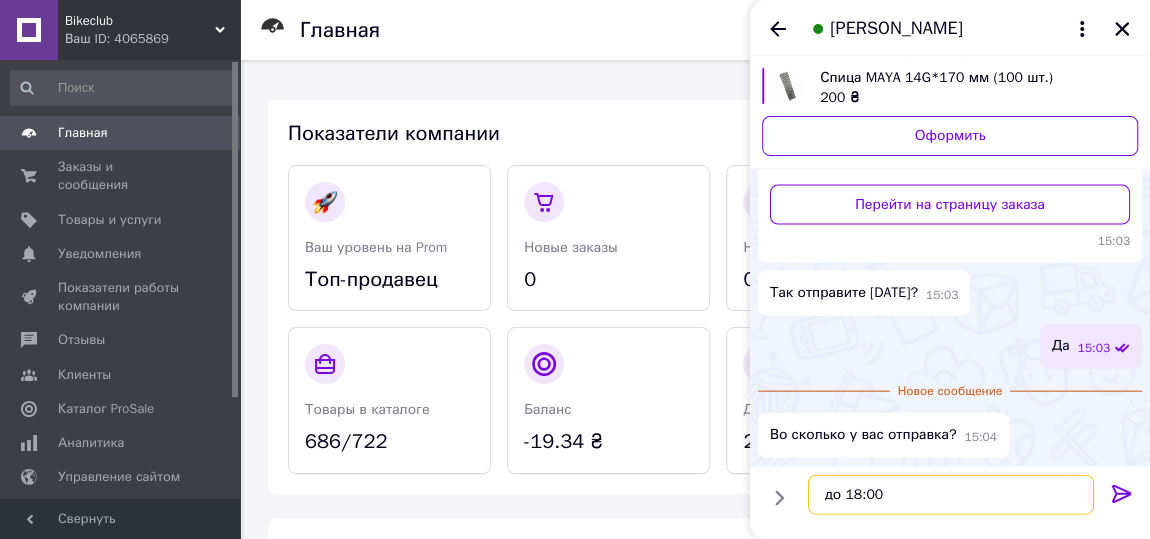 type 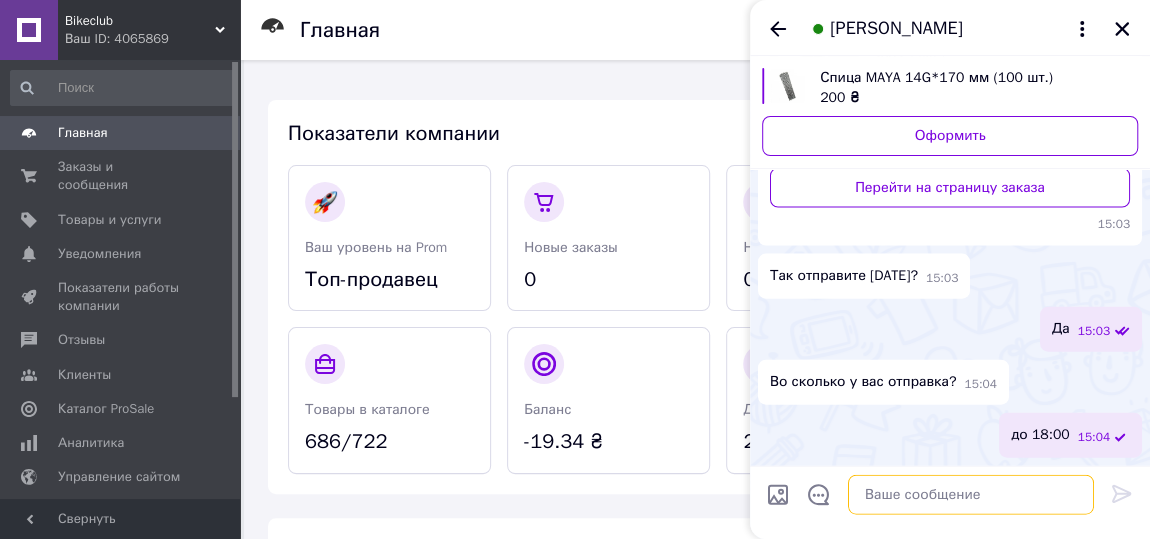 scroll, scrollTop: 2423, scrollLeft: 0, axis: vertical 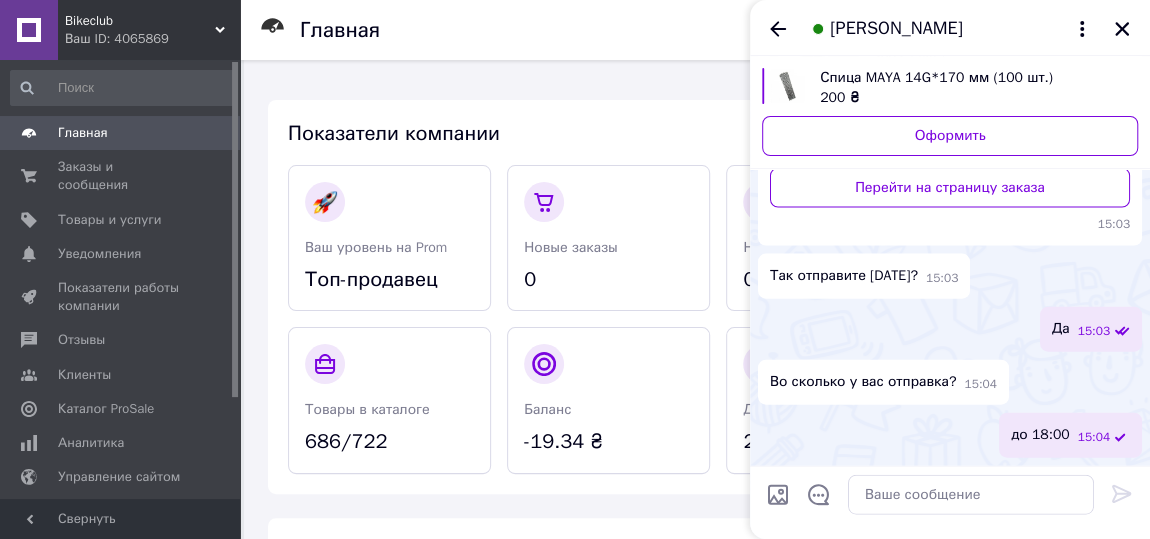 click on "Главная" at bounding box center (121, 133) 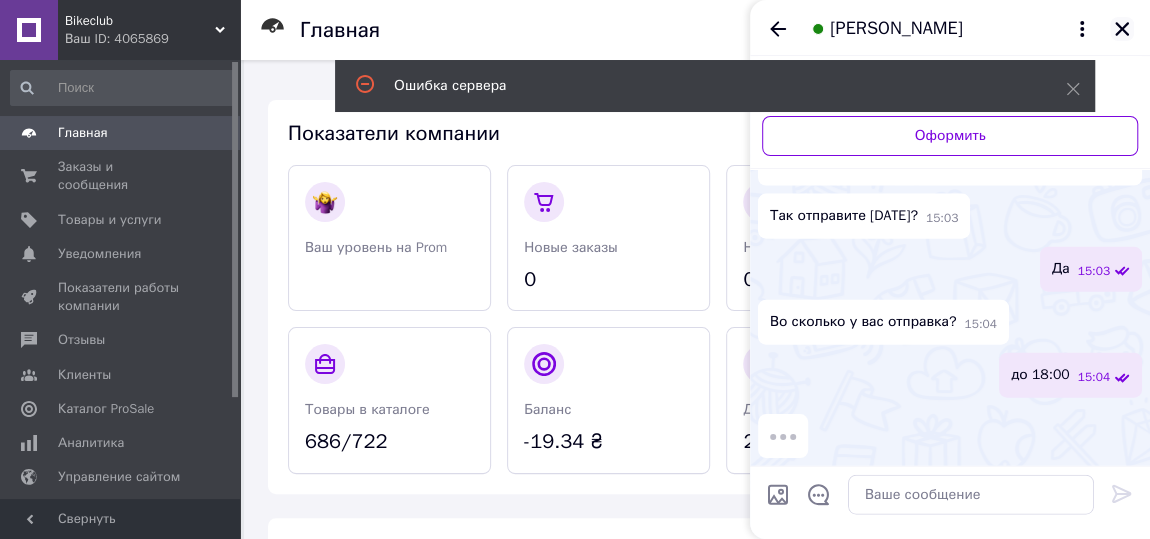 click at bounding box center (1122, 29) 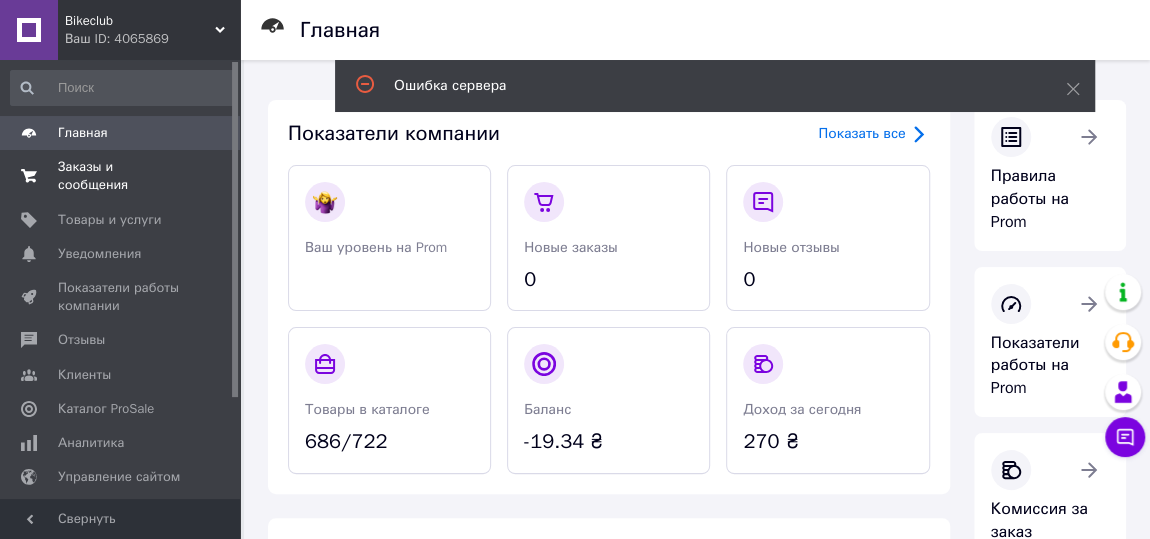 click on "Заказы и сообщения 0 0" at bounding box center (122, 176) 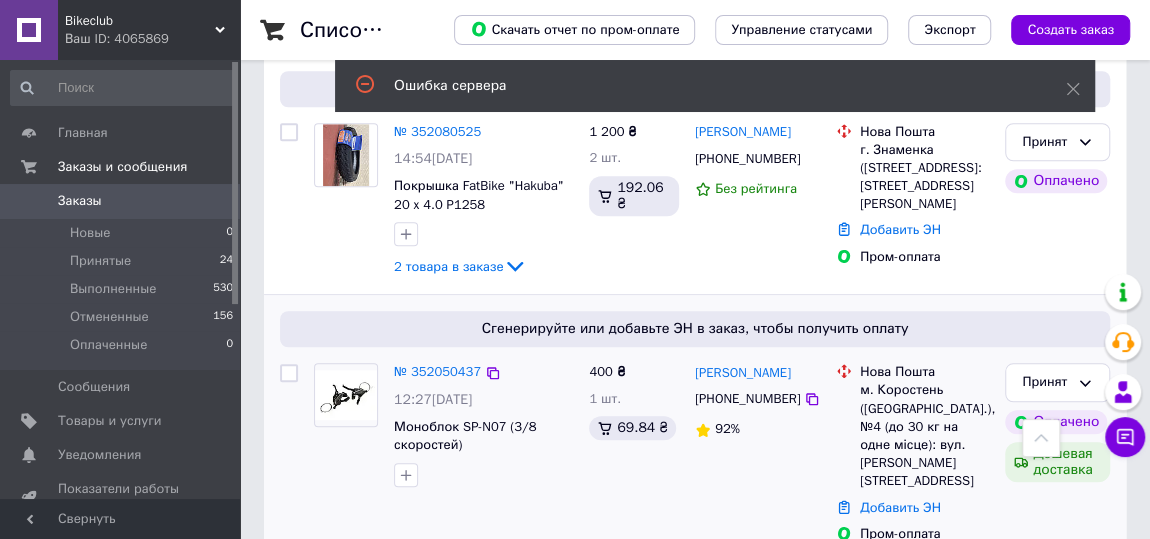 scroll, scrollTop: 757, scrollLeft: 0, axis: vertical 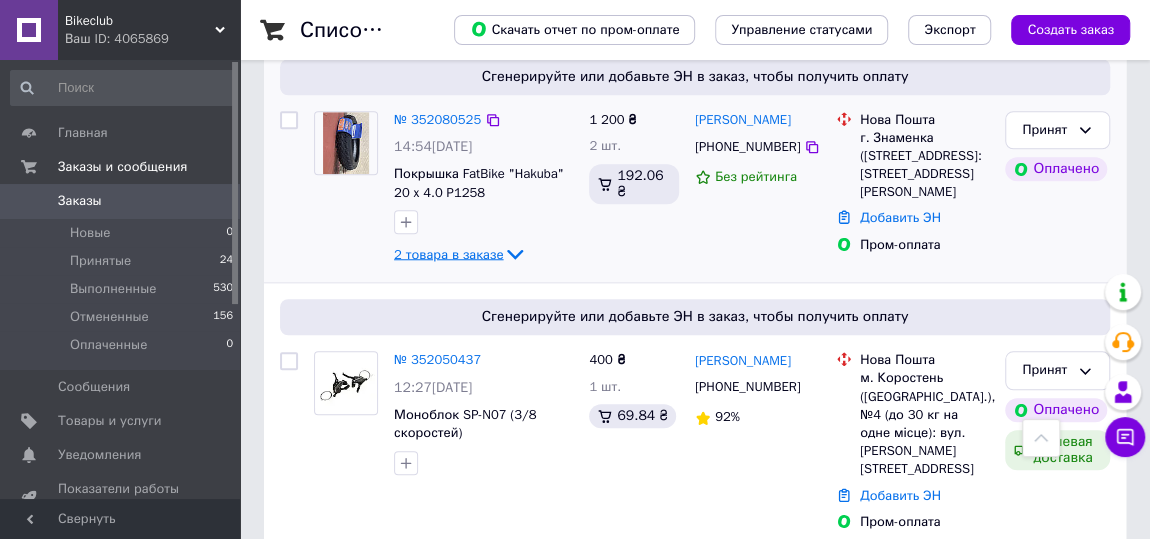 click on "2 товара в заказе" at bounding box center [448, 253] 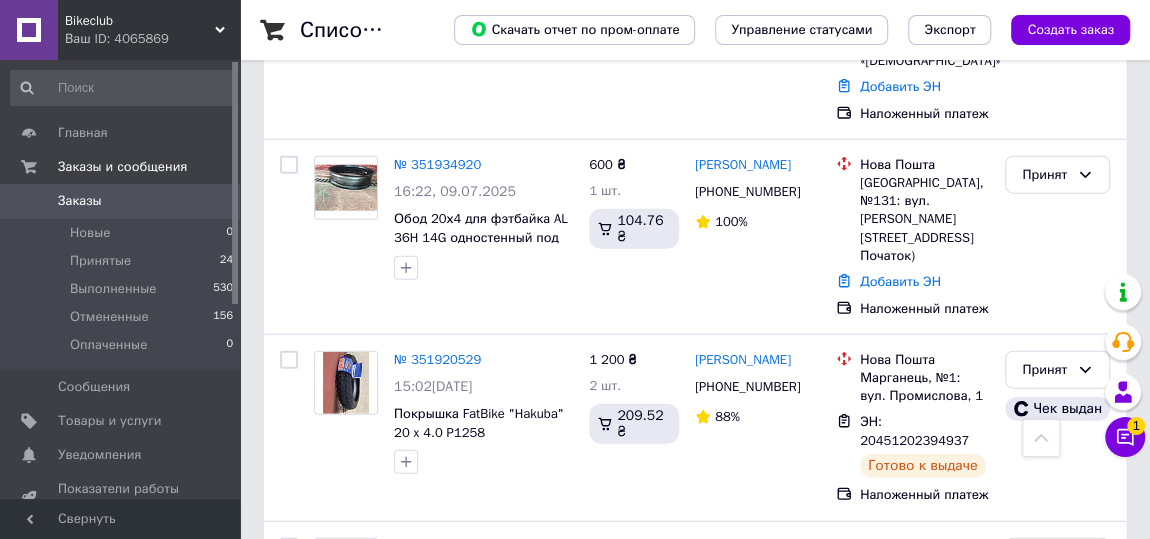 scroll, scrollTop: 2575, scrollLeft: 0, axis: vertical 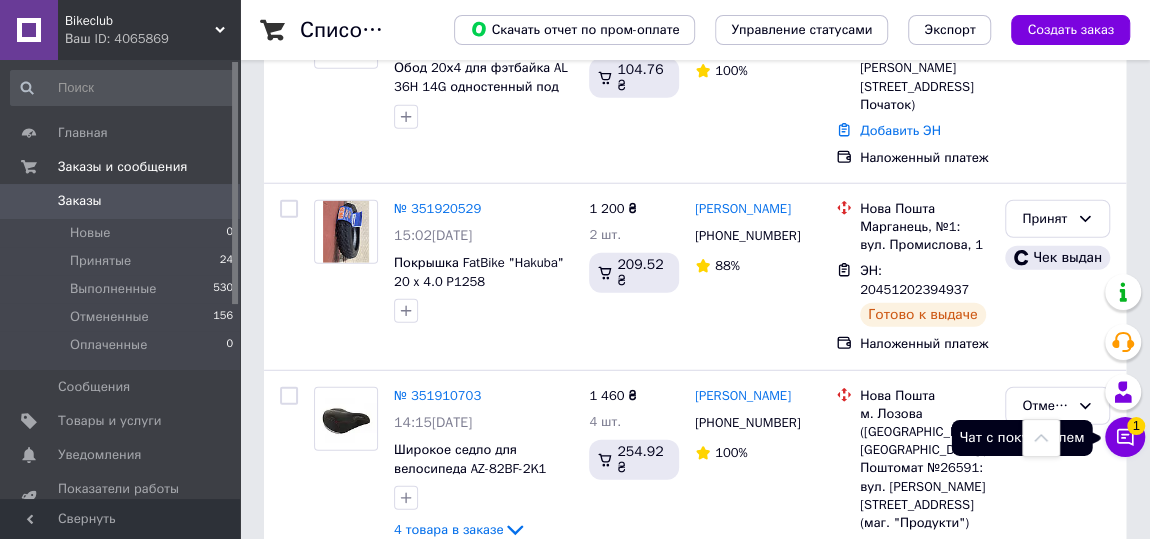 click 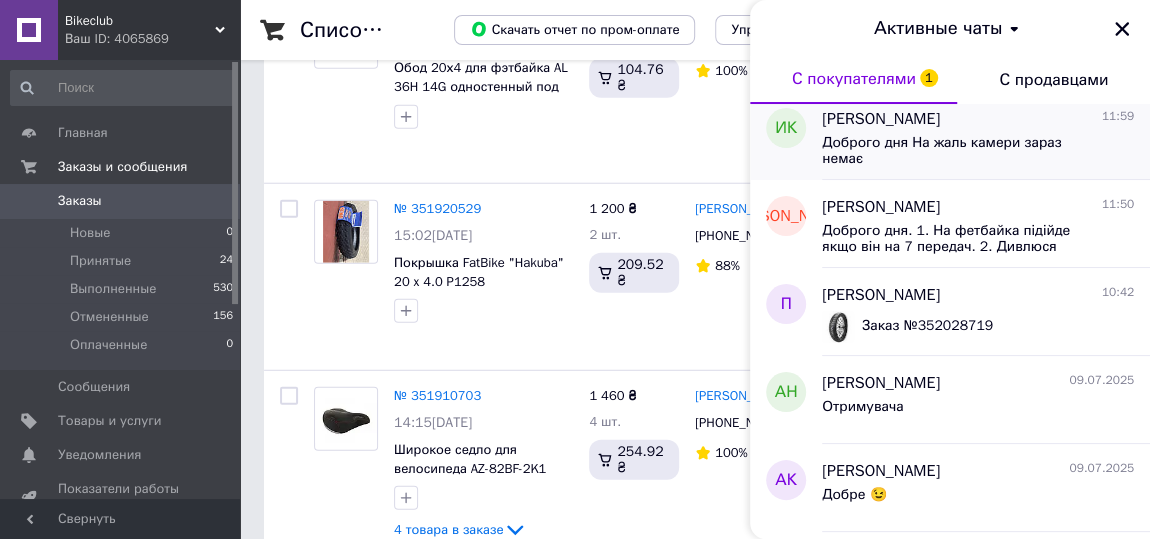 scroll, scrollTop: 0, scrollLeft: 0, axis: both 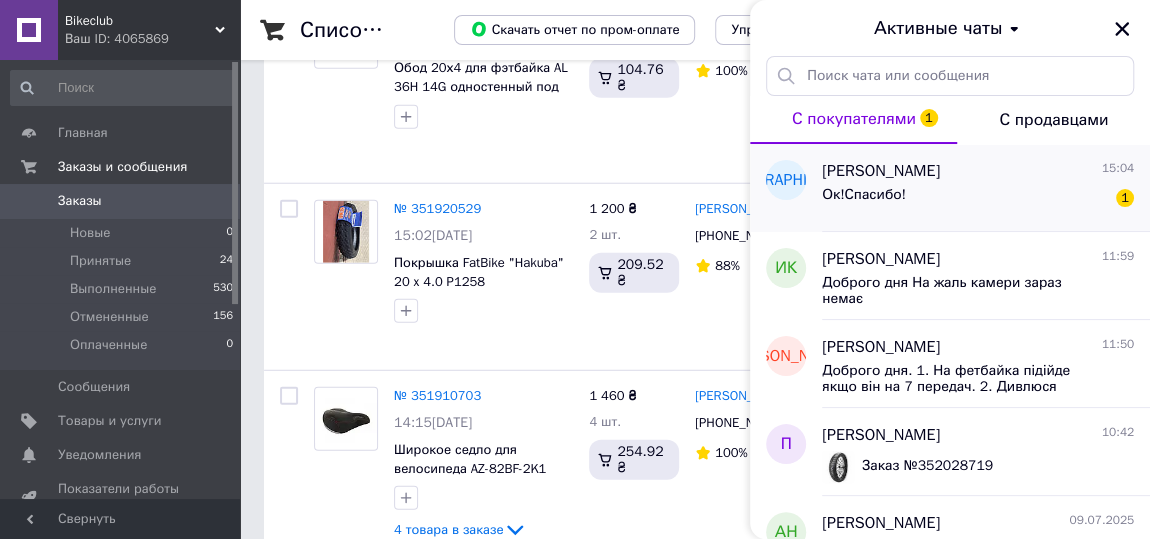 click on "Ок!Спасибо! 1" at bounding box center [978, 199] 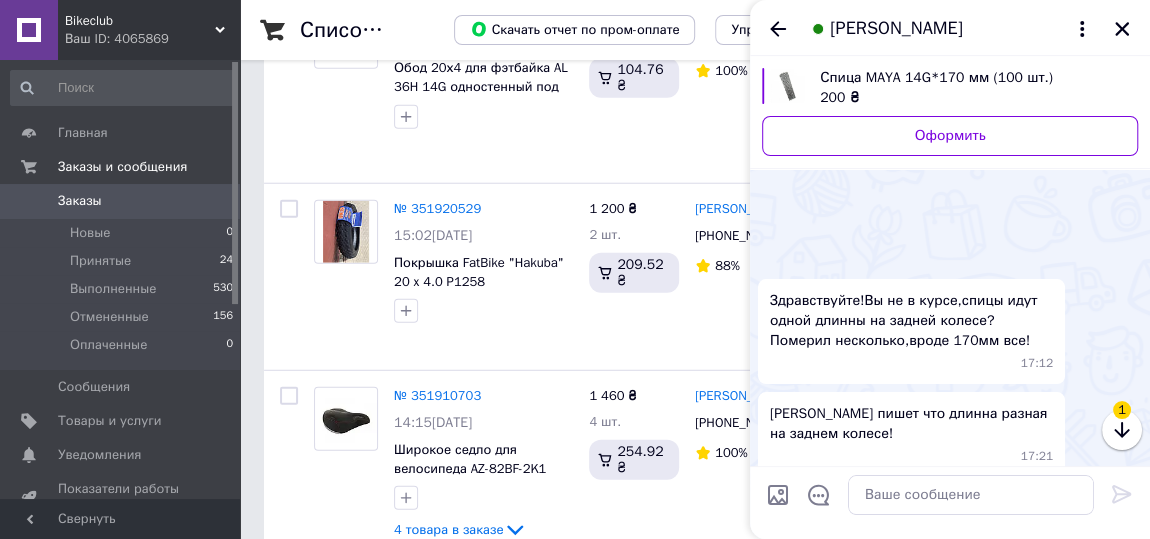 scroll, scrollTop: 2564, scrollLeft: 0, axis: vertical 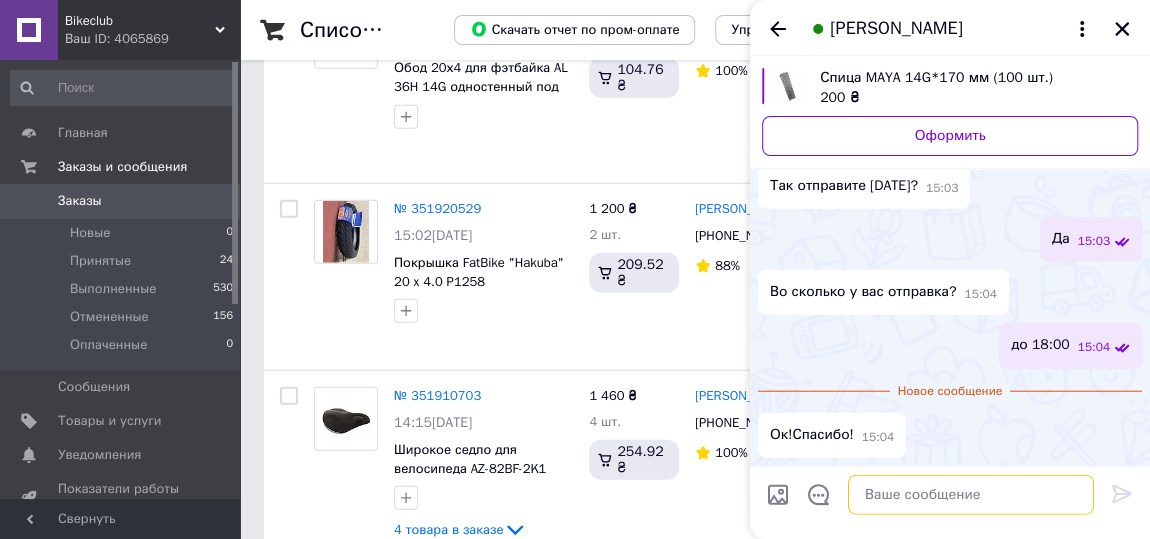 click at bounding box center (971, 495) 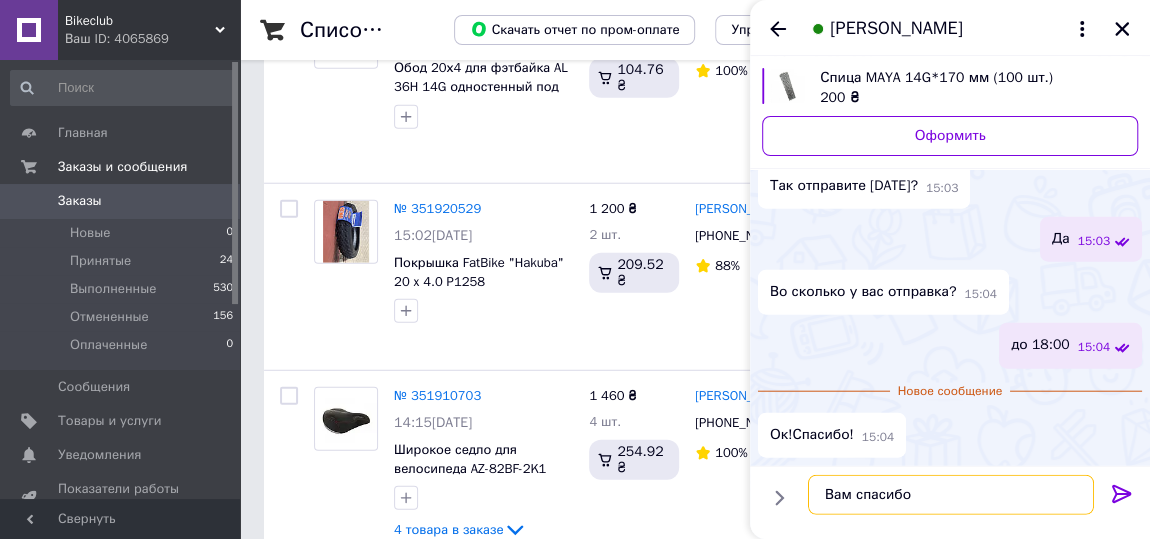 scroll, scrollTop: 11, scrollLeft: 0, axis: vertical 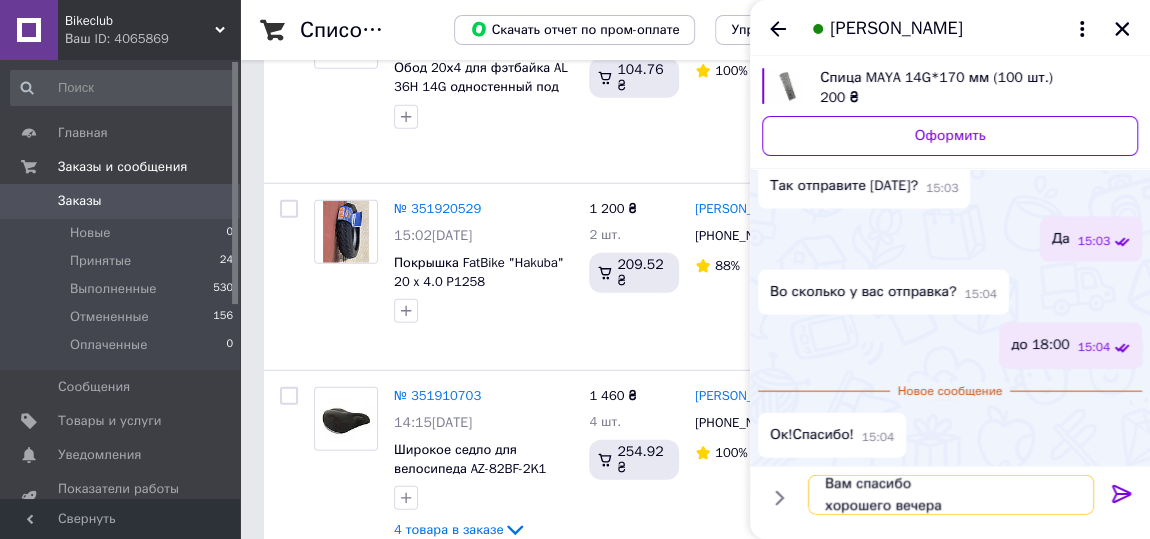click on "Вам спасибо
хорошего вечера" at bounding box center [951, 495] 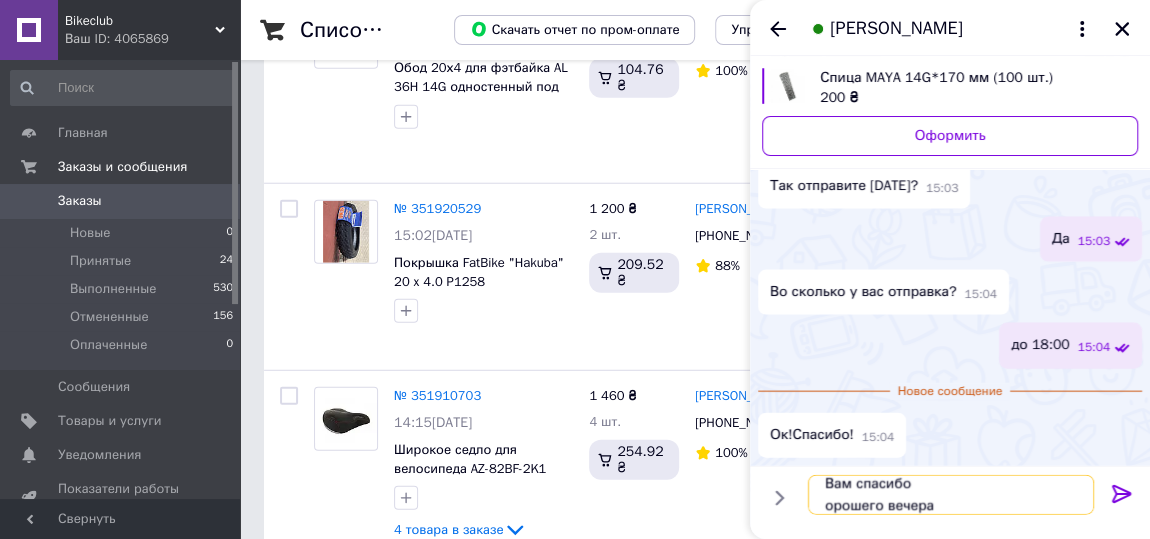 type on "Вам спасибо
Хорошего вечера" 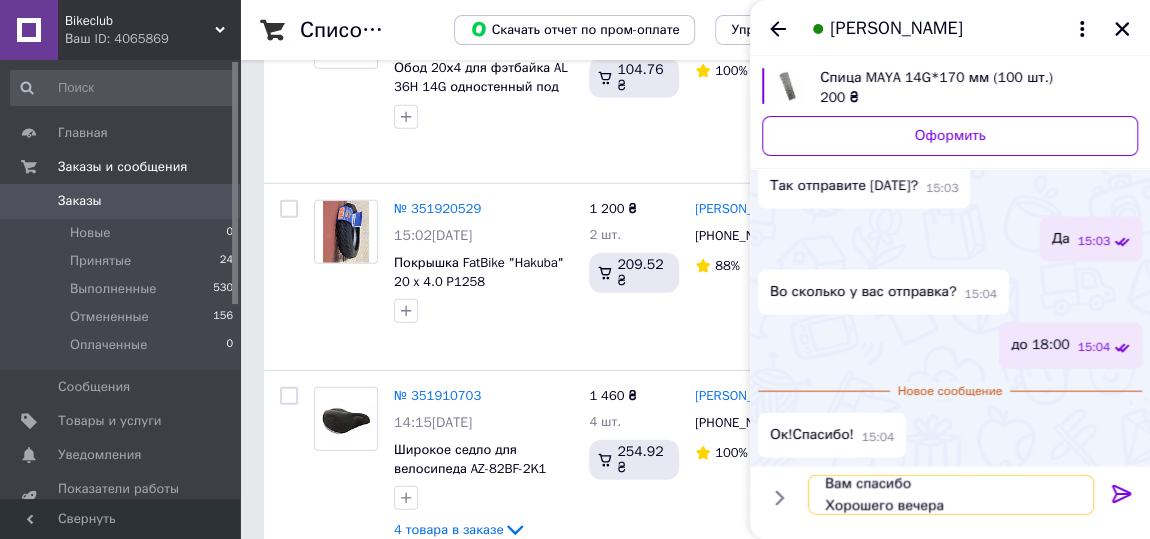 type 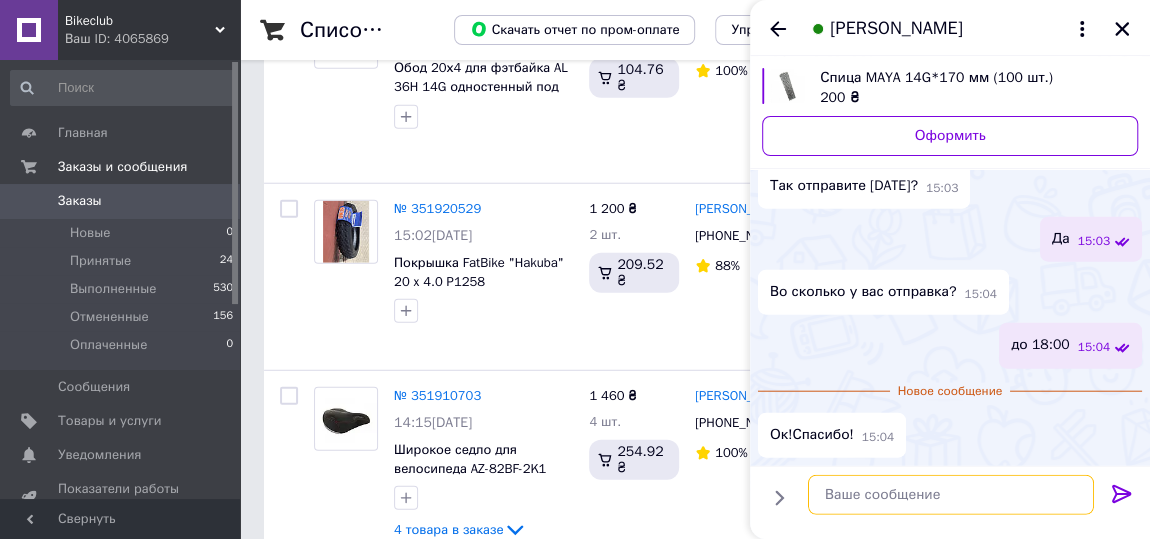 scroll, scrollTop: 0, scrollLeft: 0, axis: both 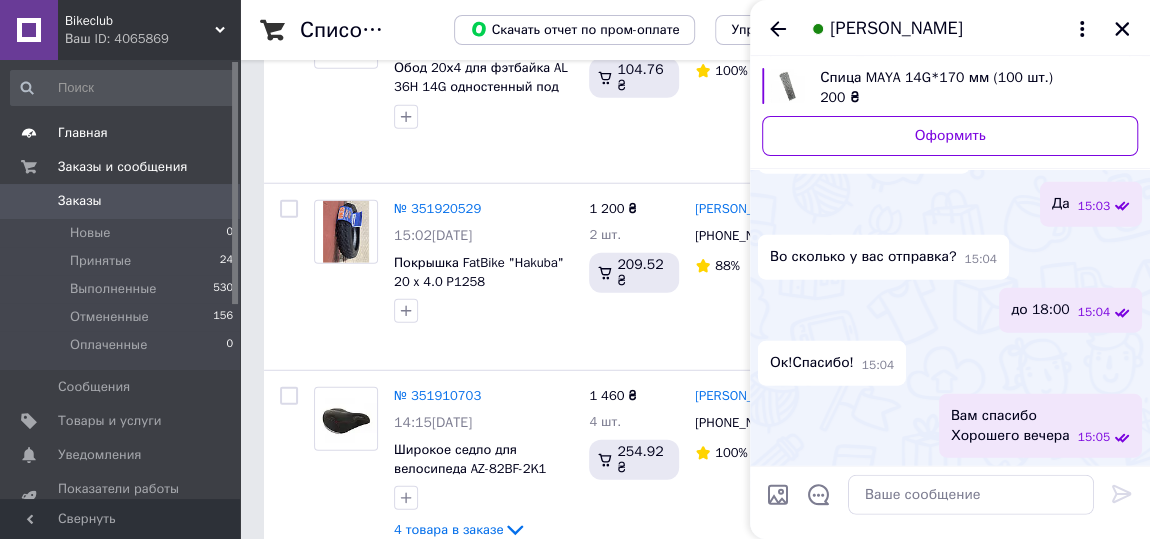 click on "Главная" at bounding box center [122, 133] 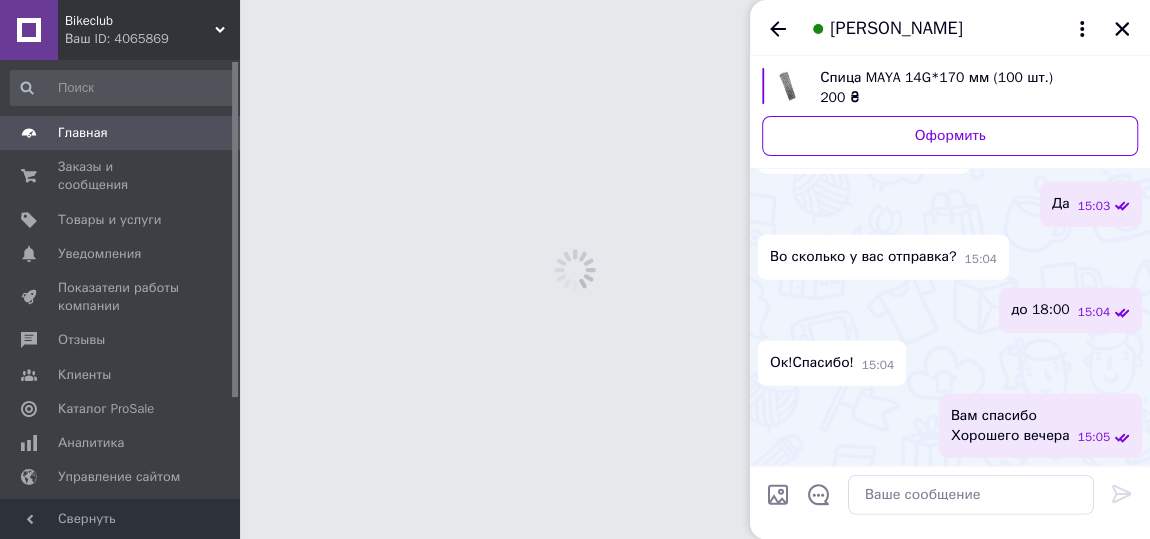 scroll, scrollTop: 0, scrollLeft: 0, axis: both 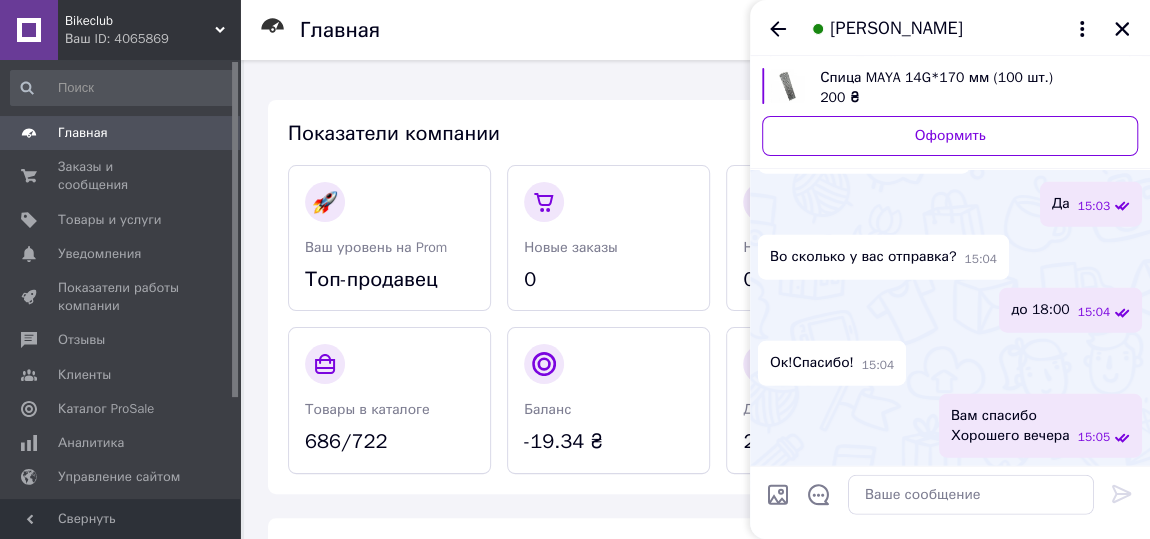click on "Главная" at bounding box center [121, 133] 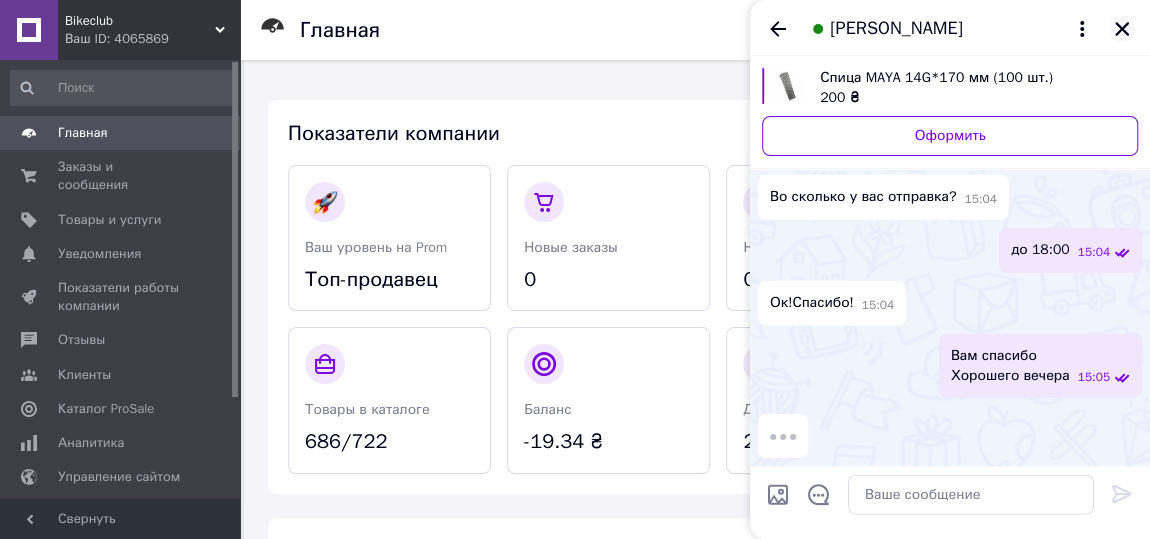 click 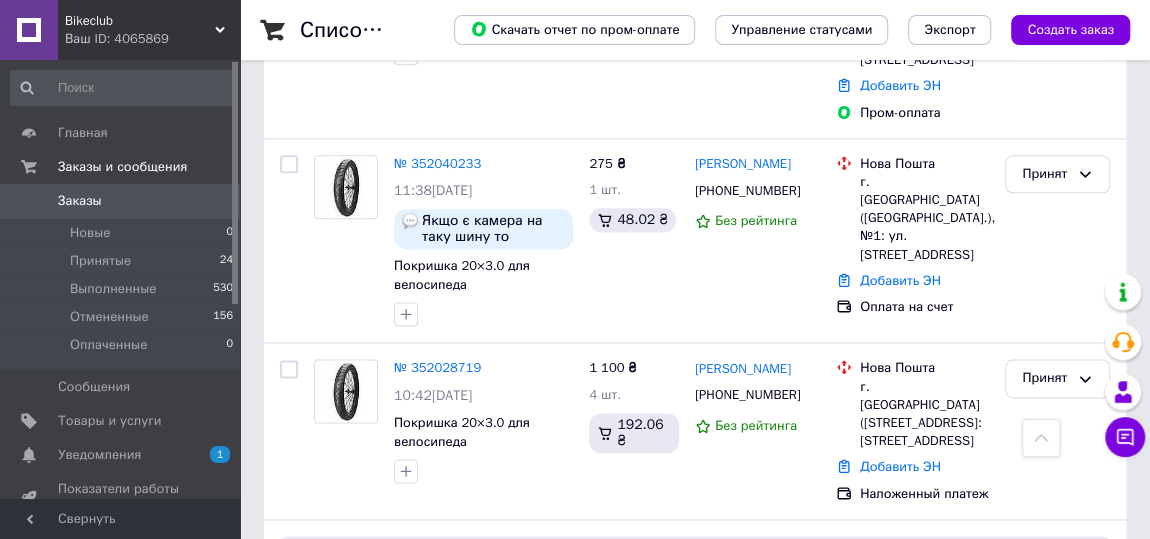scroll, scrollTop: 1212, scrollLeft: 0, axis: vertical 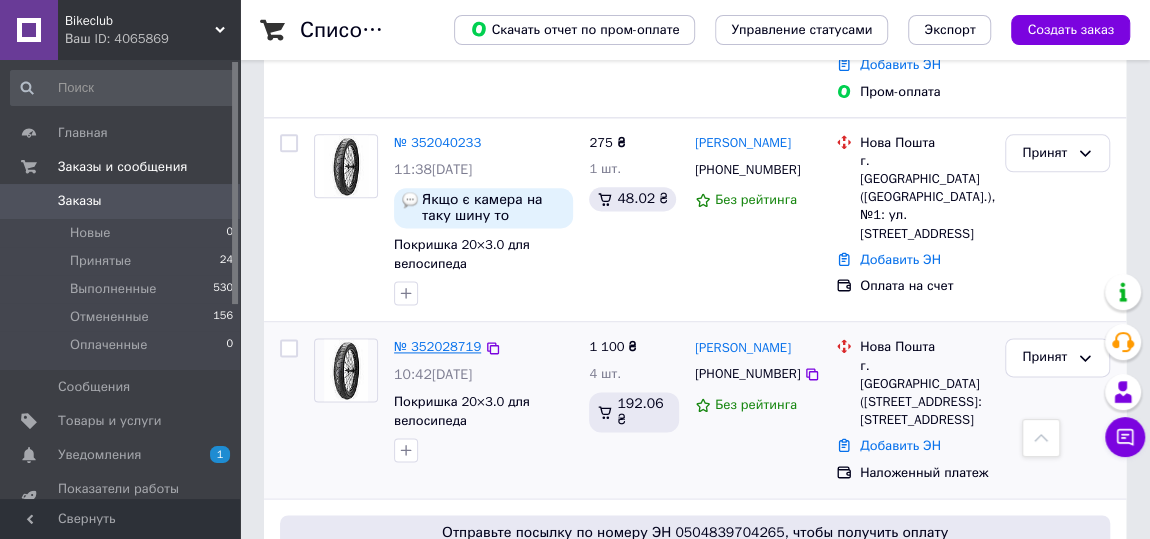 click on "№ 352028719" at bounding box center (437, 346) 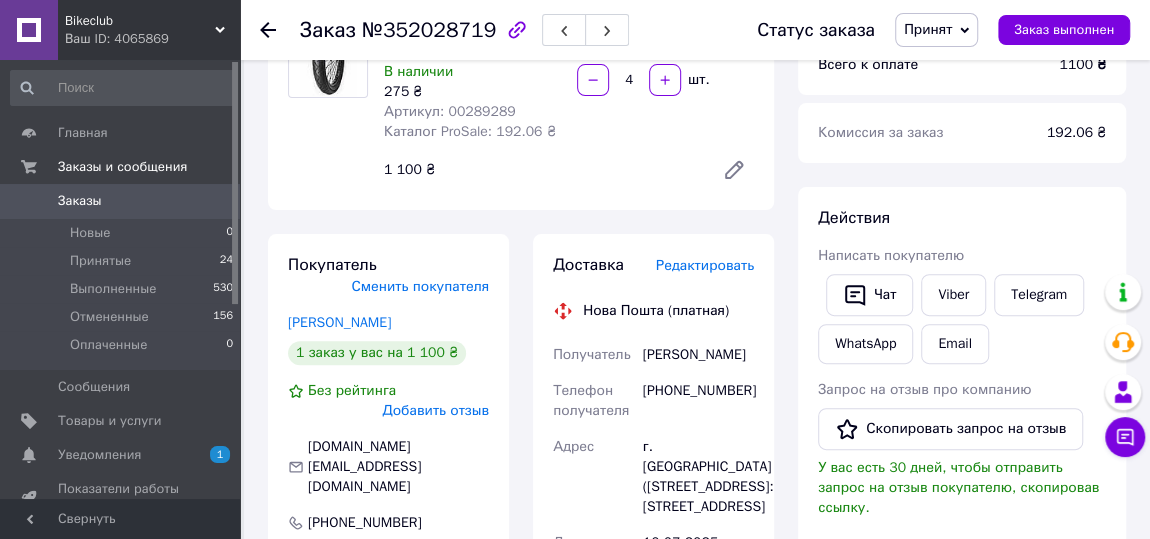 scroll, scrollTop: 0, scrollLeft: 0, axis: both 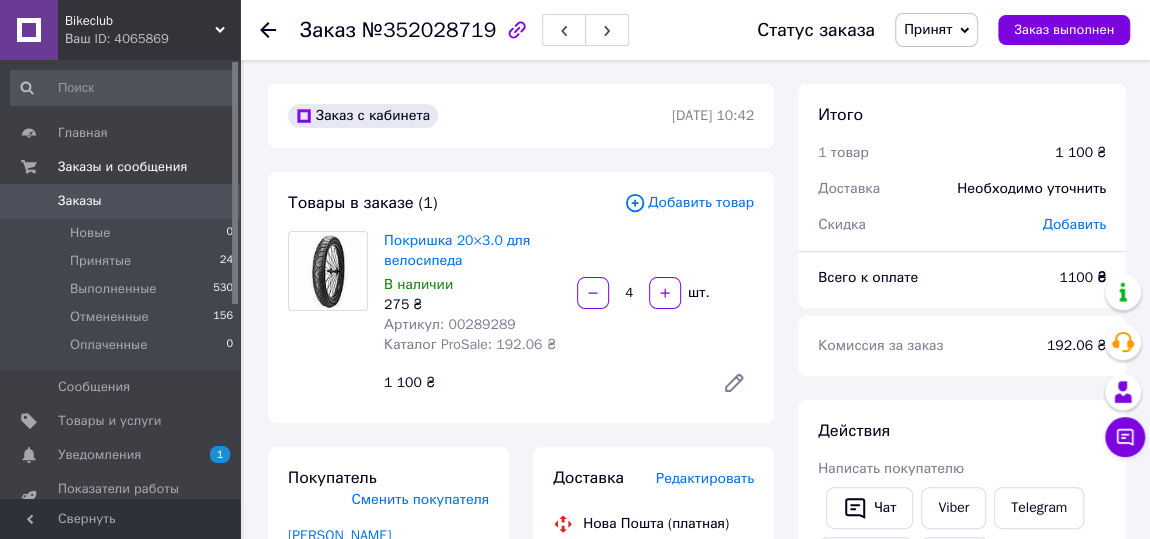click 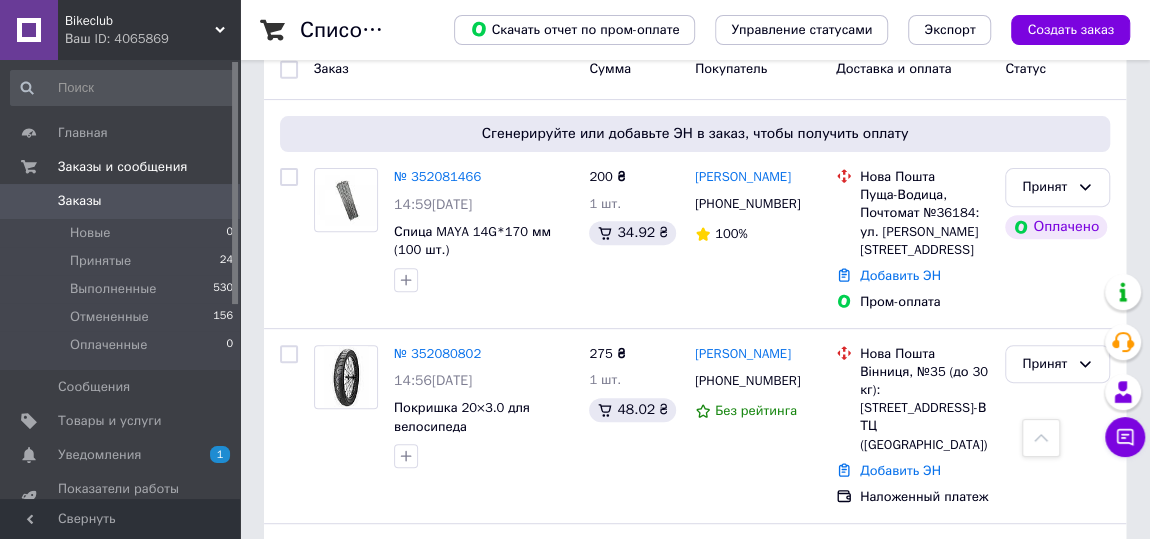 scroll, scrollTop: 0, scrollLeft: 0, axis: both 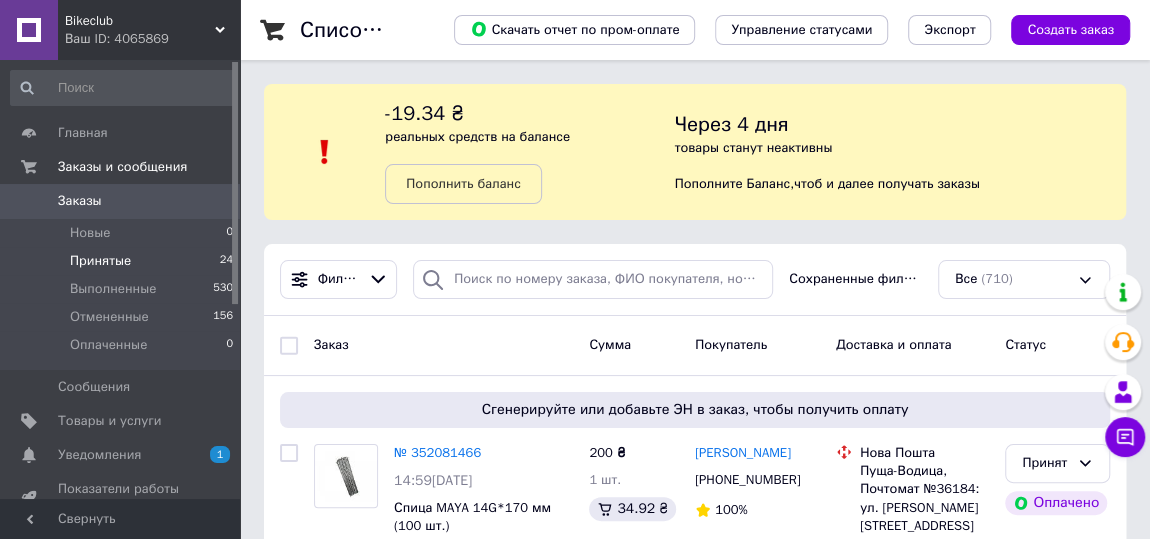 click on "Главная" at bounding box center (83, 133) 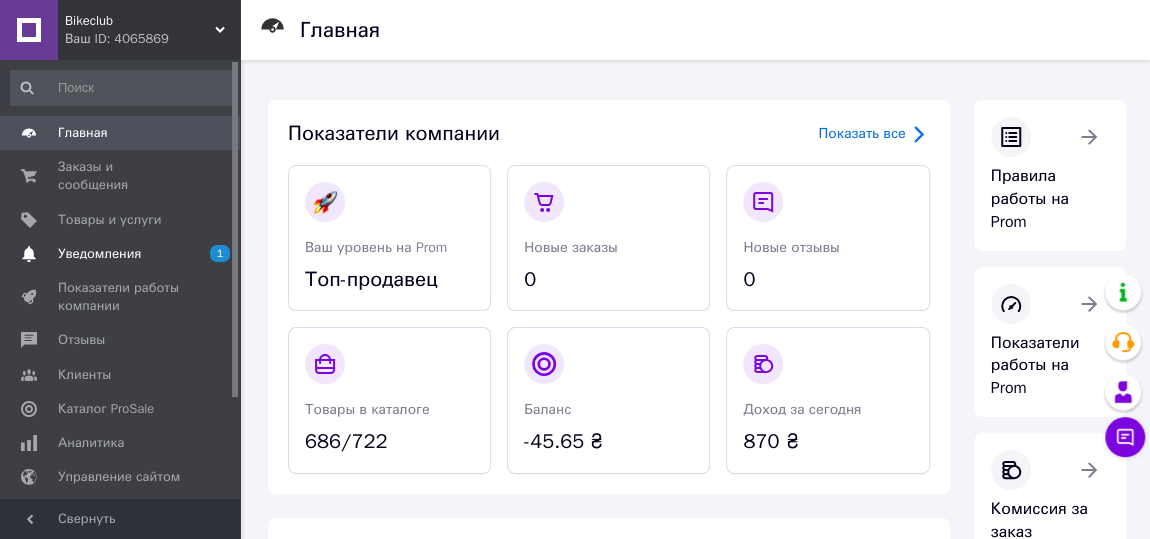 click on "Уведомления 1 0" at bounding box center (122, 254) 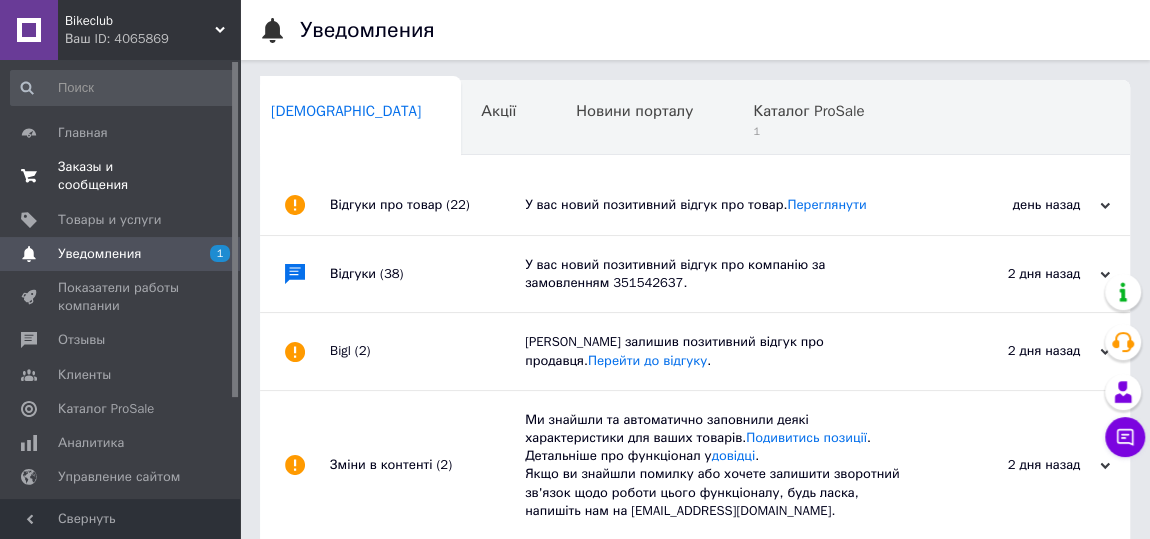 scroll, scrollTop: 0, scrollLeft: 10, axis: horizontal 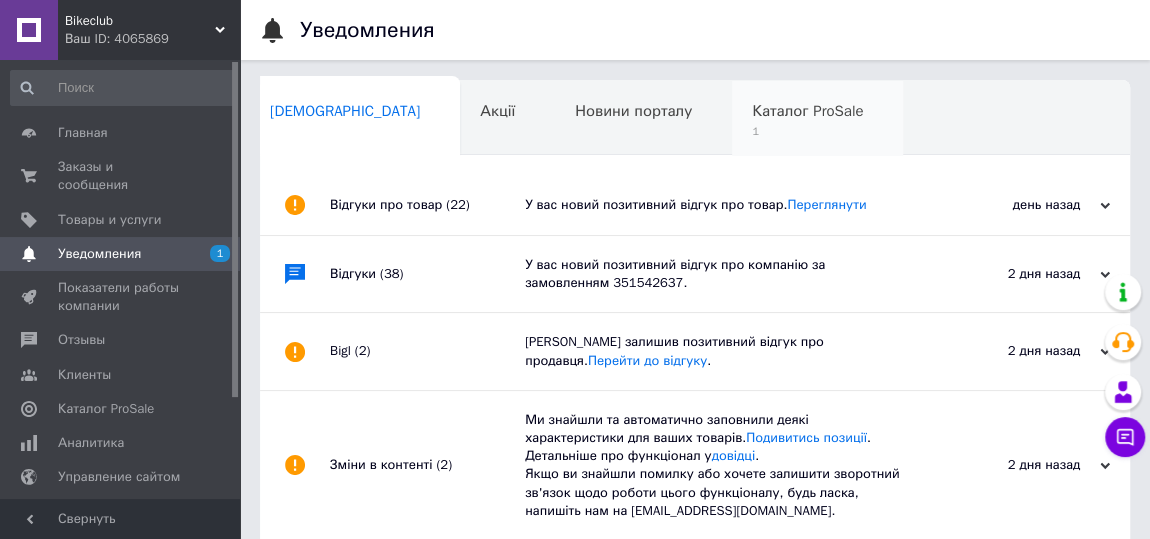 click on "Каталог ProSale" at bounding box center (807, 111) 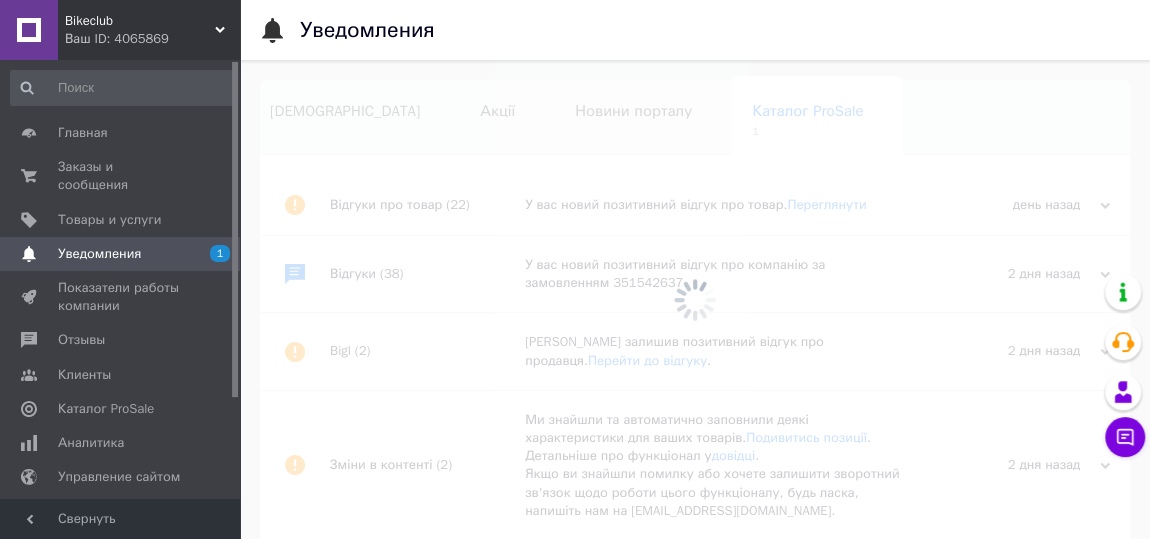 scroll, scrollTop: 0, scrollLeft: 81, axis: horizontal 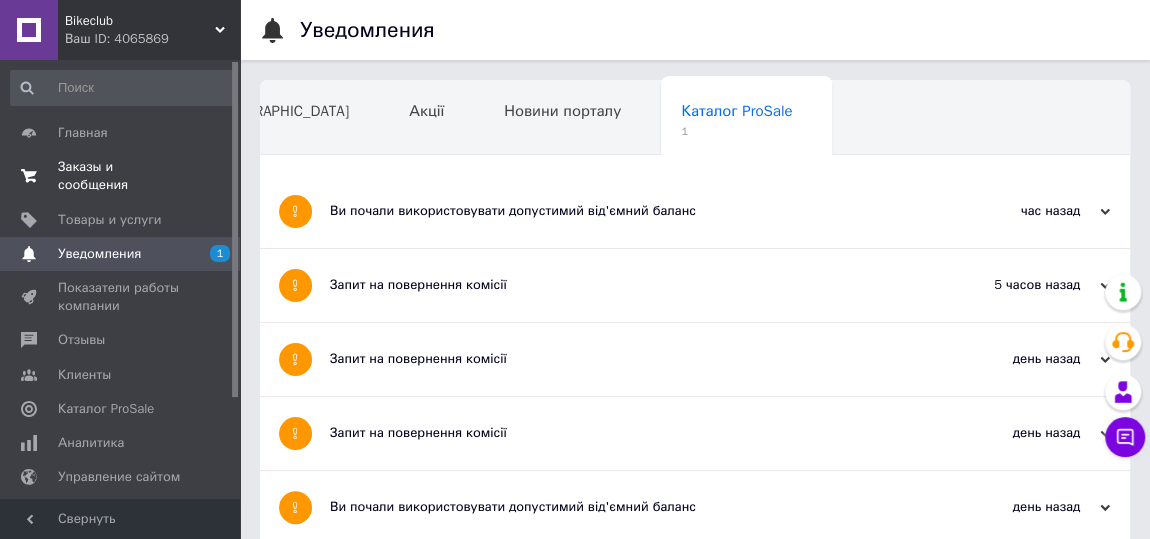 click on "Заказы и сообщения" at bounding box center (121, 176) 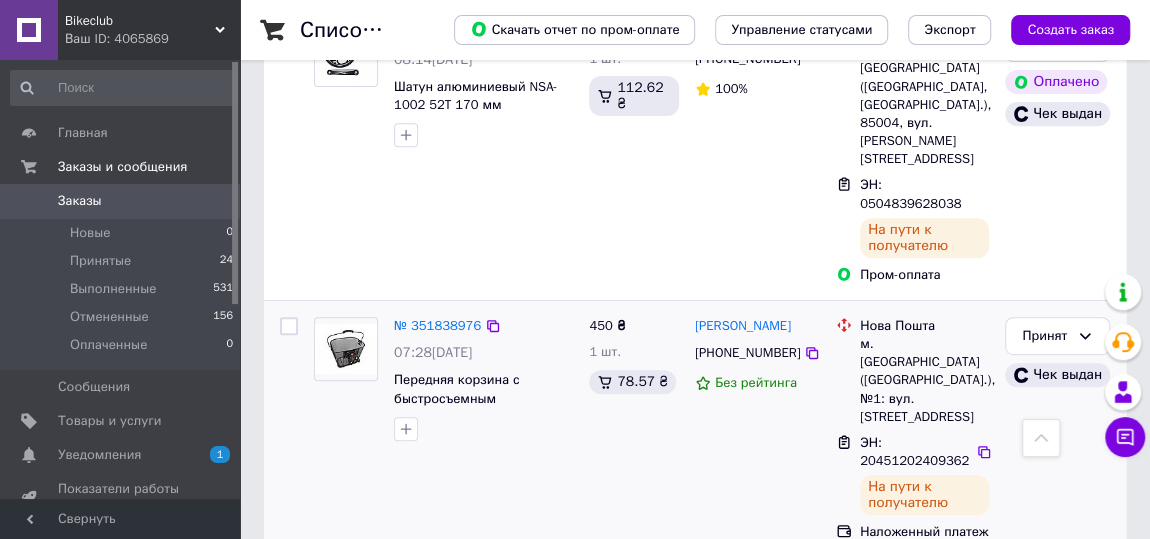 scroll, scrollTop: 4190, scrollLeft: 0, axis: vertical 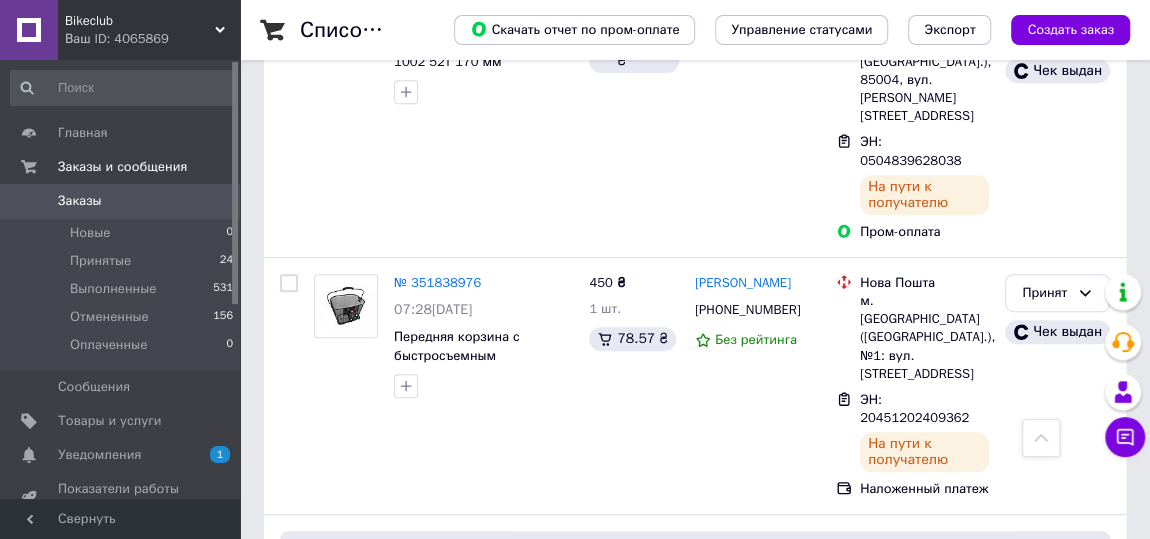 click on "2" at bounding box center (327, 779) 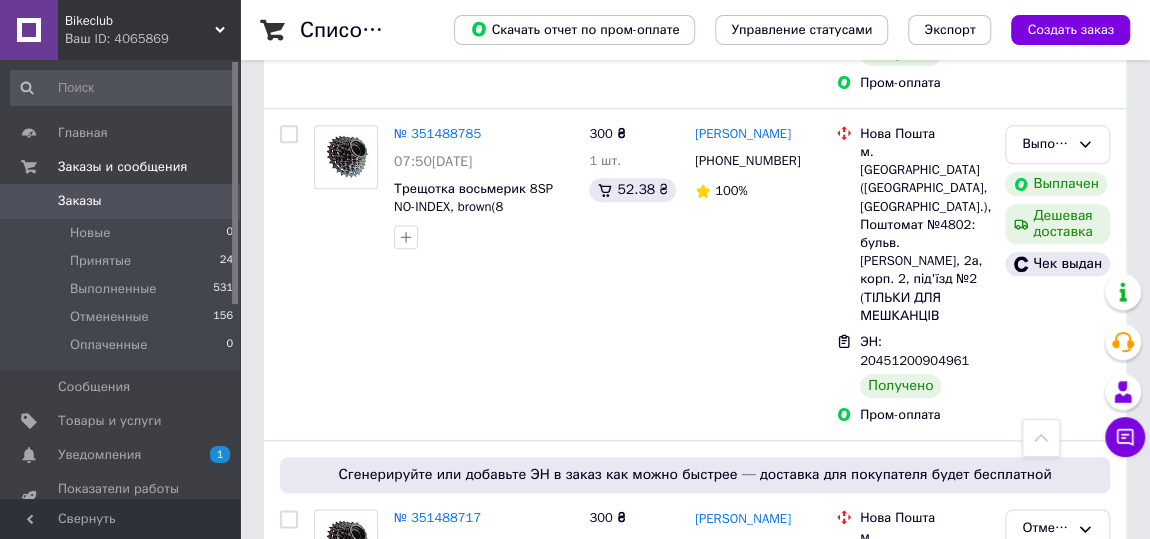 scroll, scrollTop: 4788, scrollLeft: 0, axis: vertical 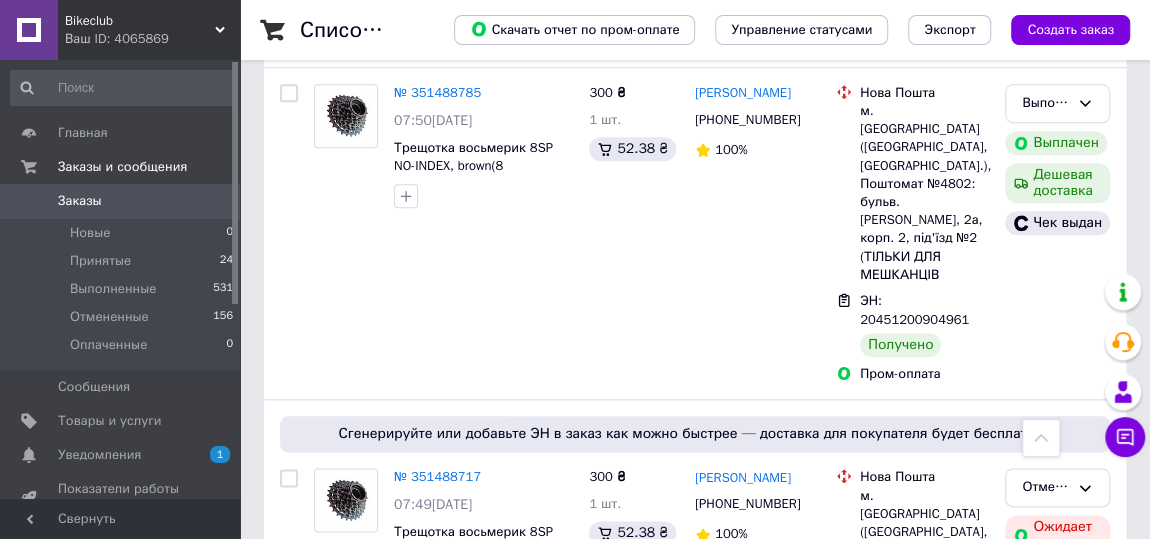 click on "3" at bounding box center (505, 1033) 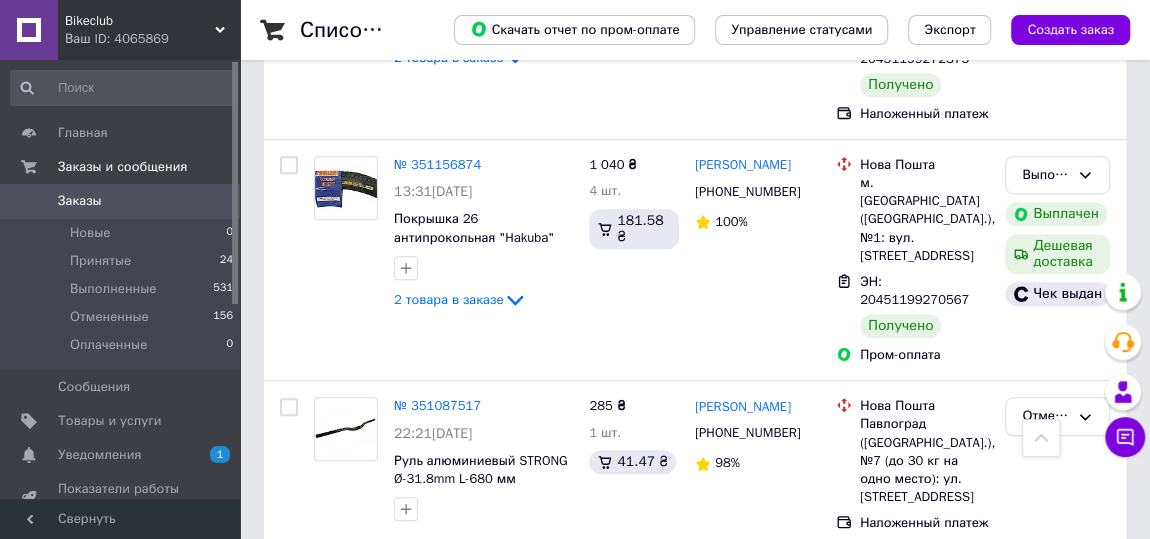 scroll, scrollTop: 4373, scrollLeft: 0, axis: vertical 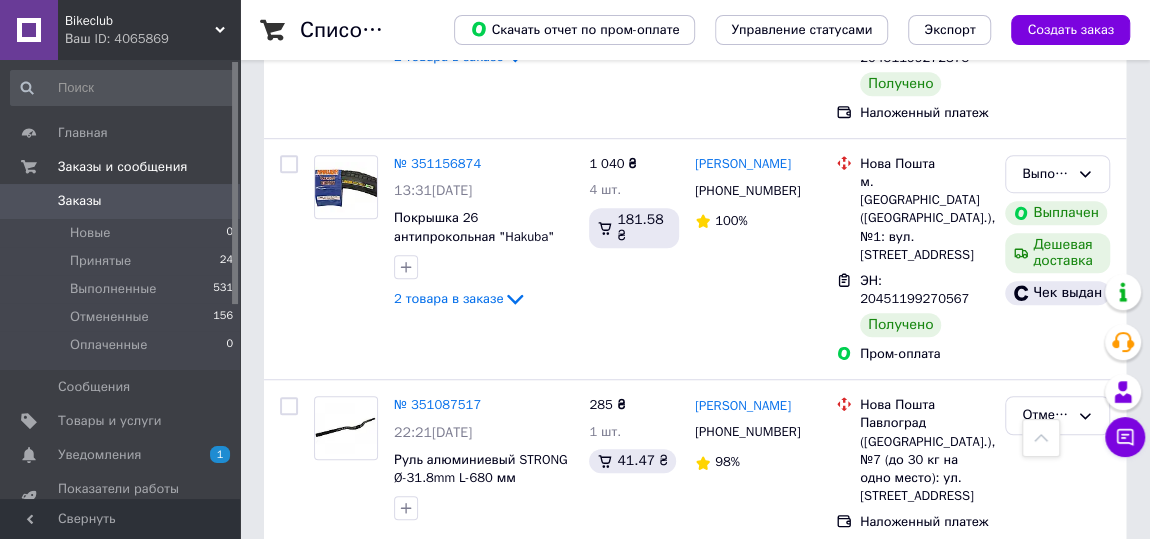 click on "1" at bounding box center [415, 834] 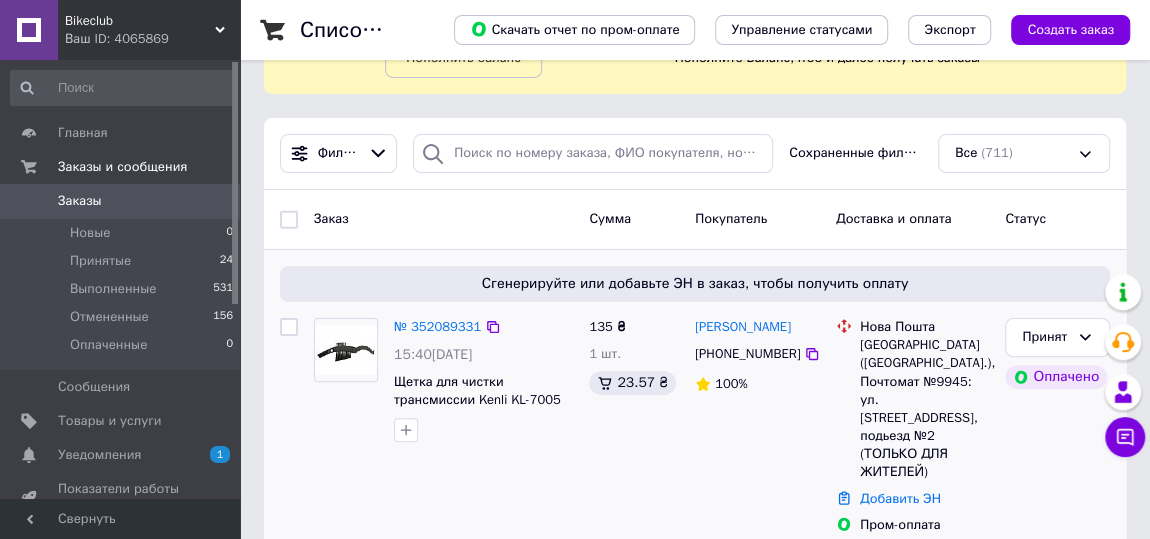 scroll, scrollTop: 151, scrollLeft: 0, axis: vertical 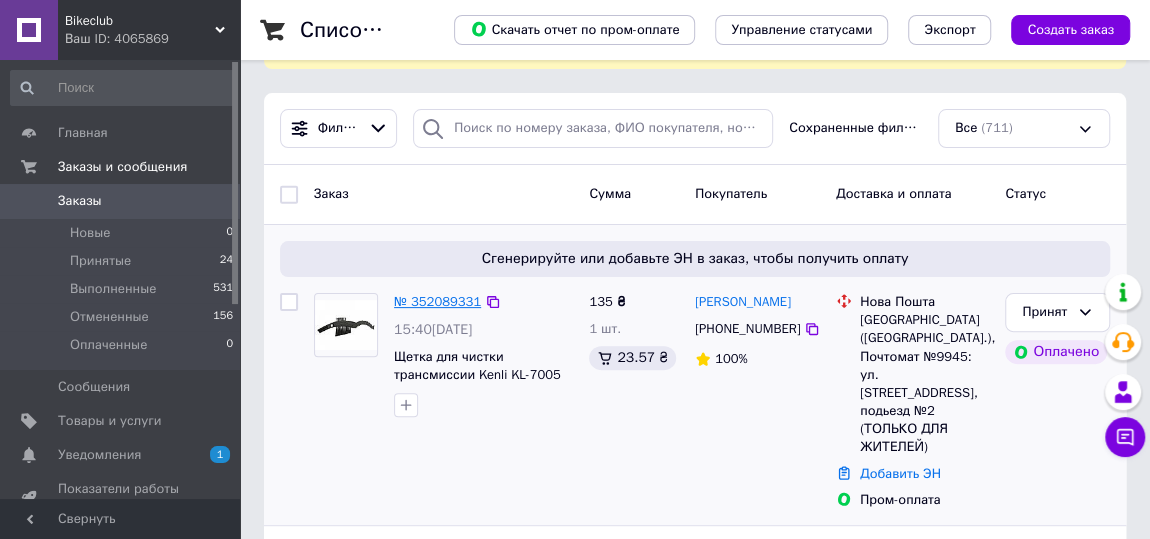 click on "№ 352089331" at bounding box center (437, 301) 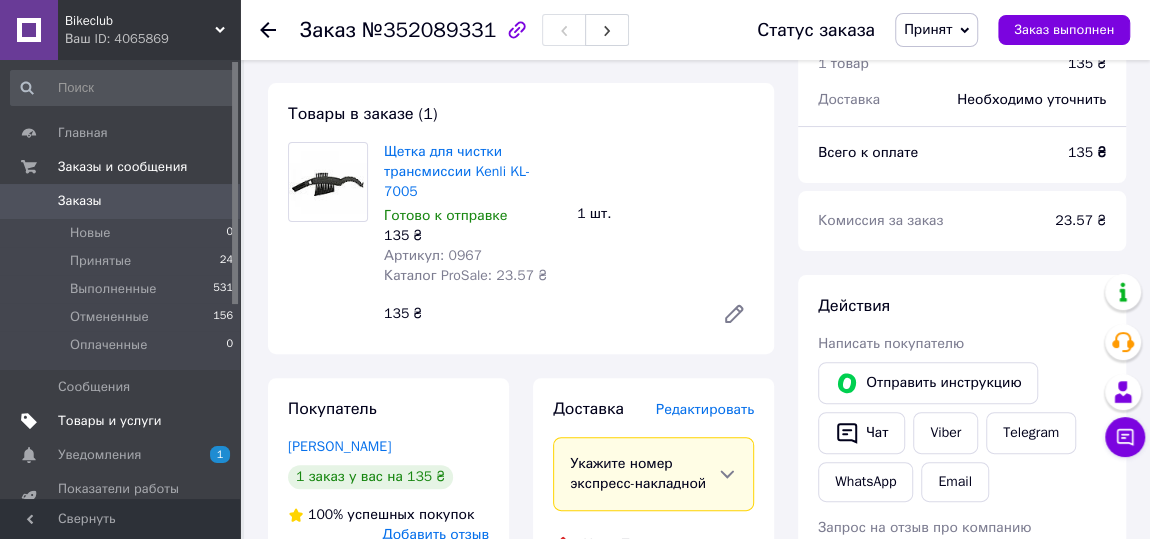 click on "Товары и услуги" at bounding box center [121, 421] 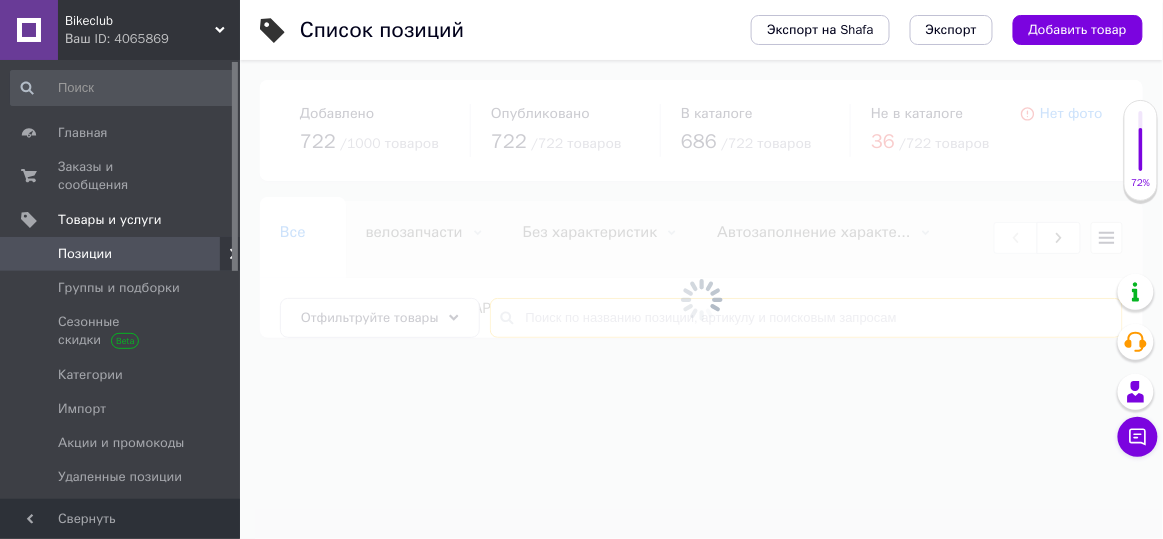 click at bounding box center [806, 318] 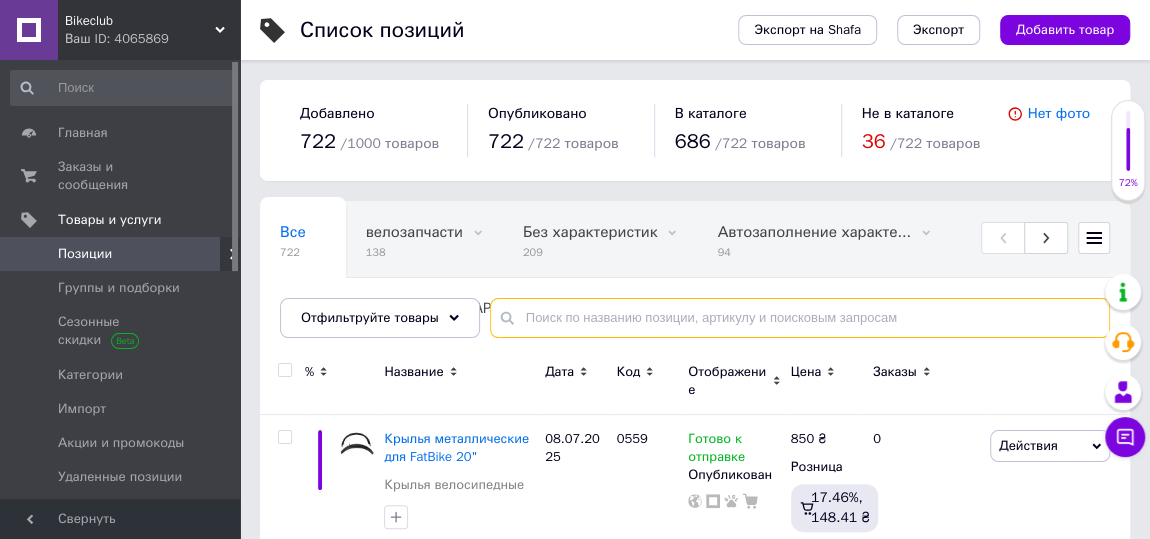 click at bounding box center (800, 318) 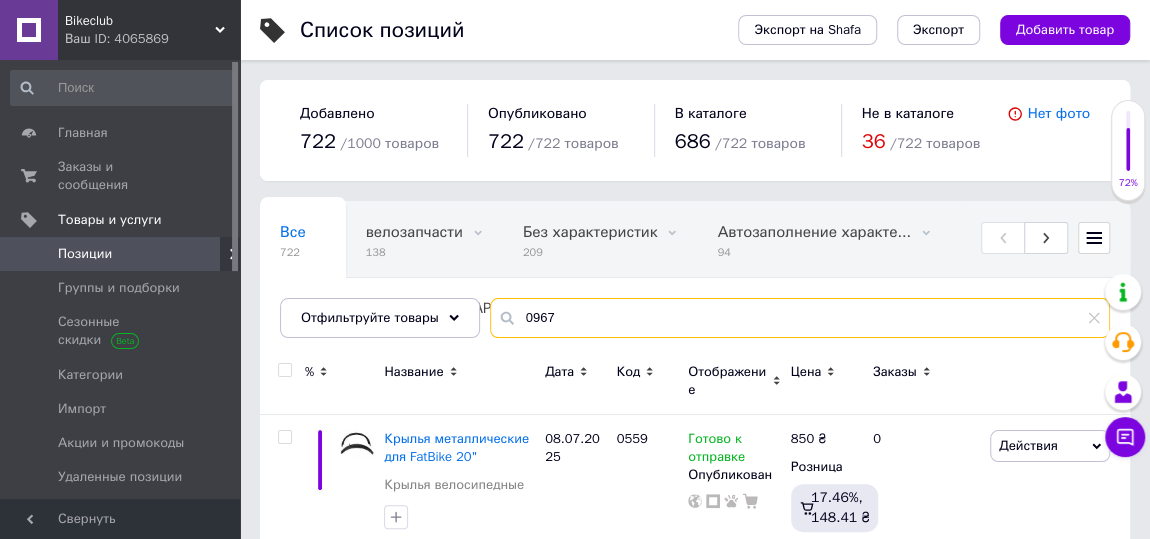 type on "0967" 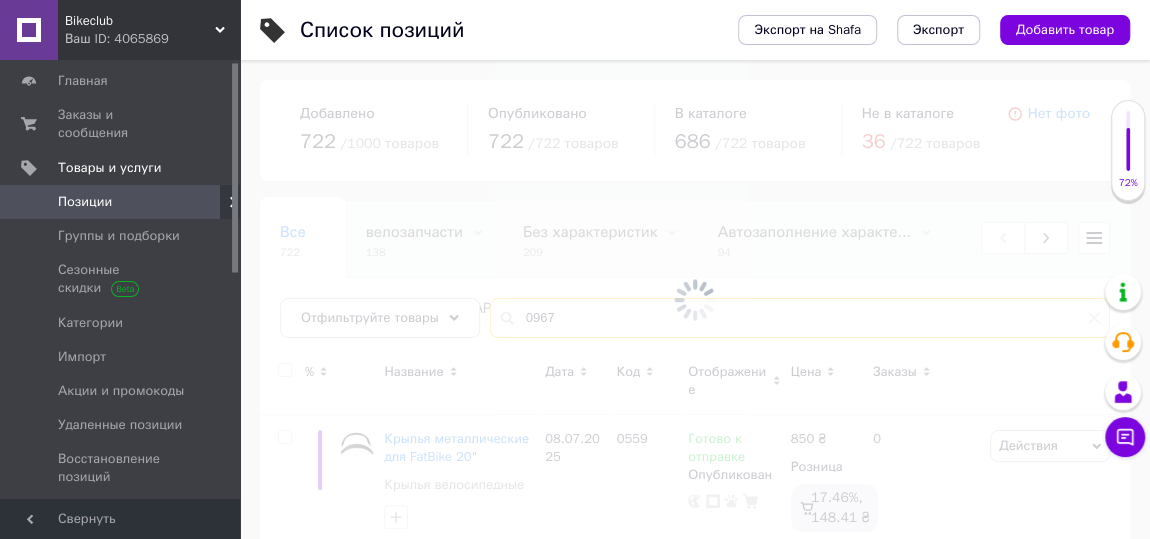 scroll, scrollTop: 151, scrollLeft: 0, axis: vertical 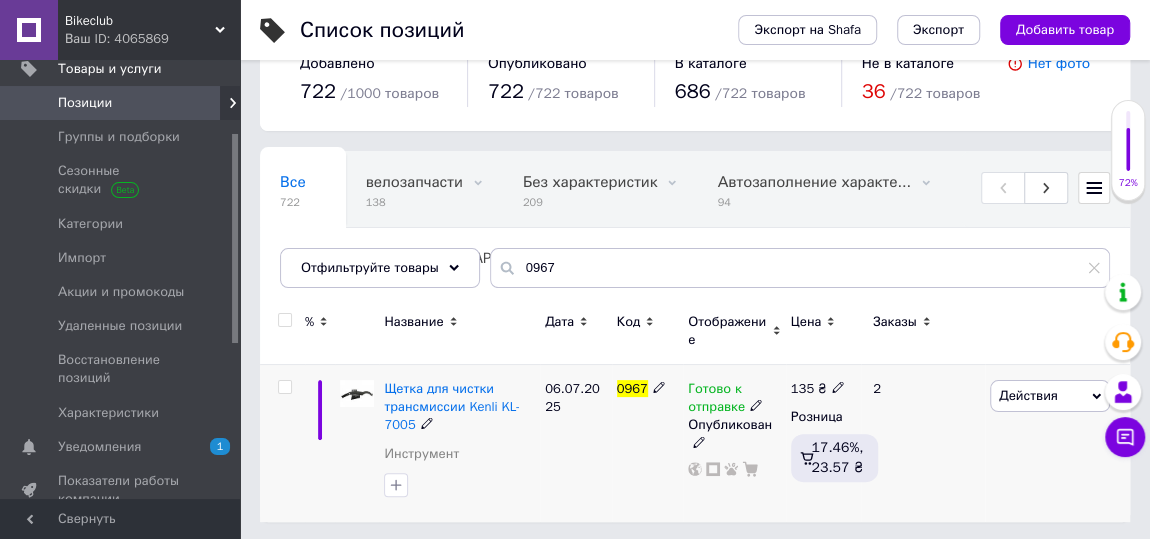 click 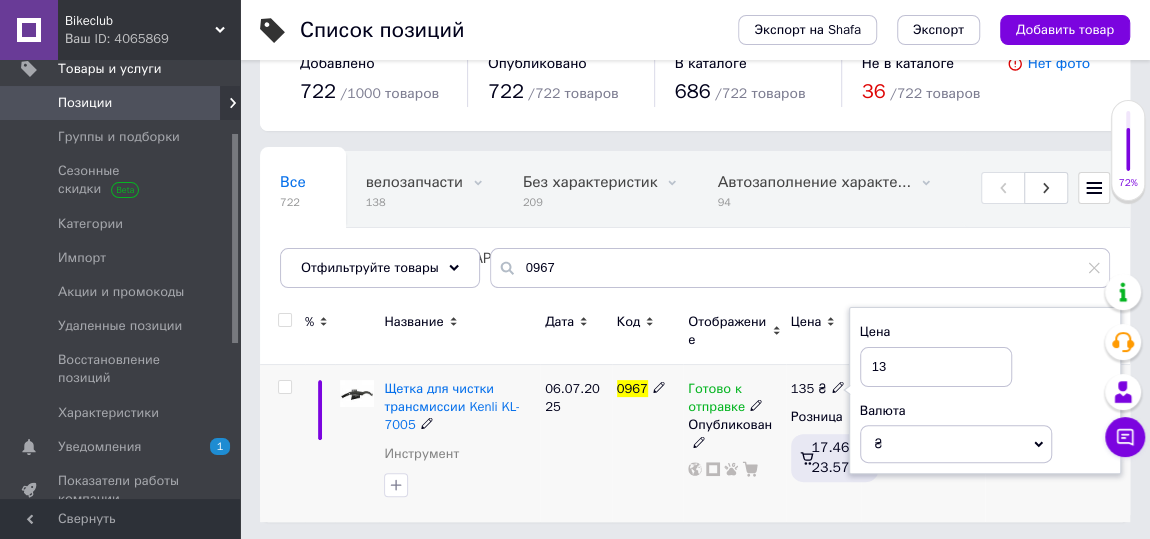 type on "1" 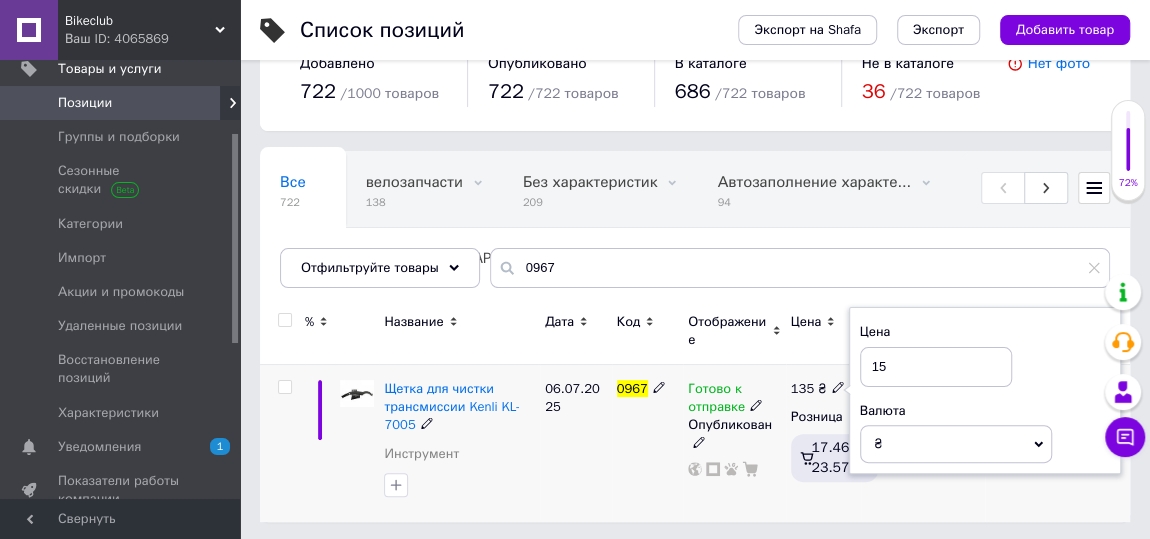 type on "150" 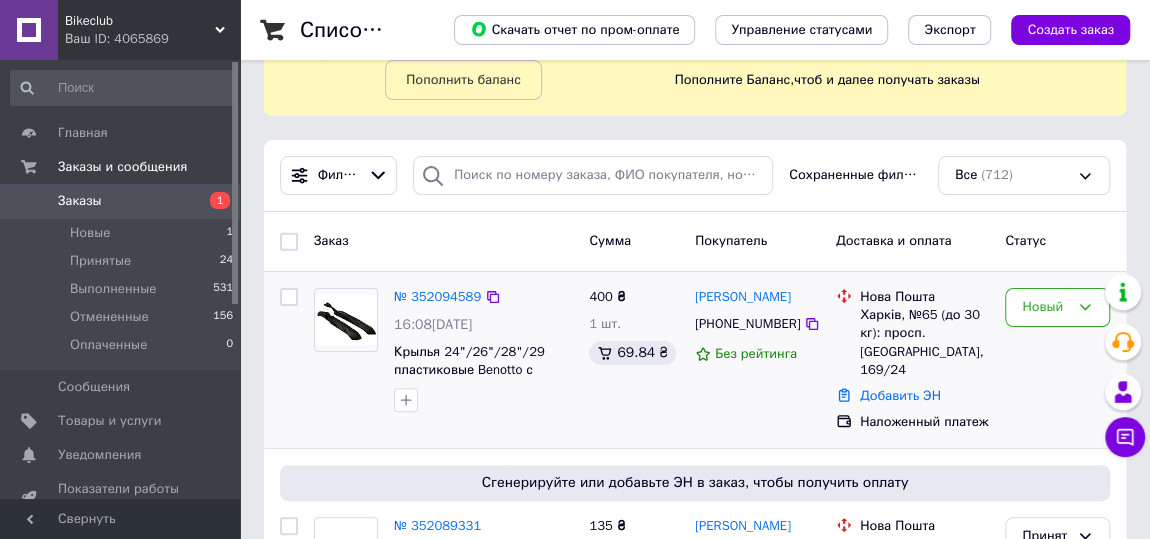 scroll, scrollTop: 151, scrollLeft: 0, axis: vertical 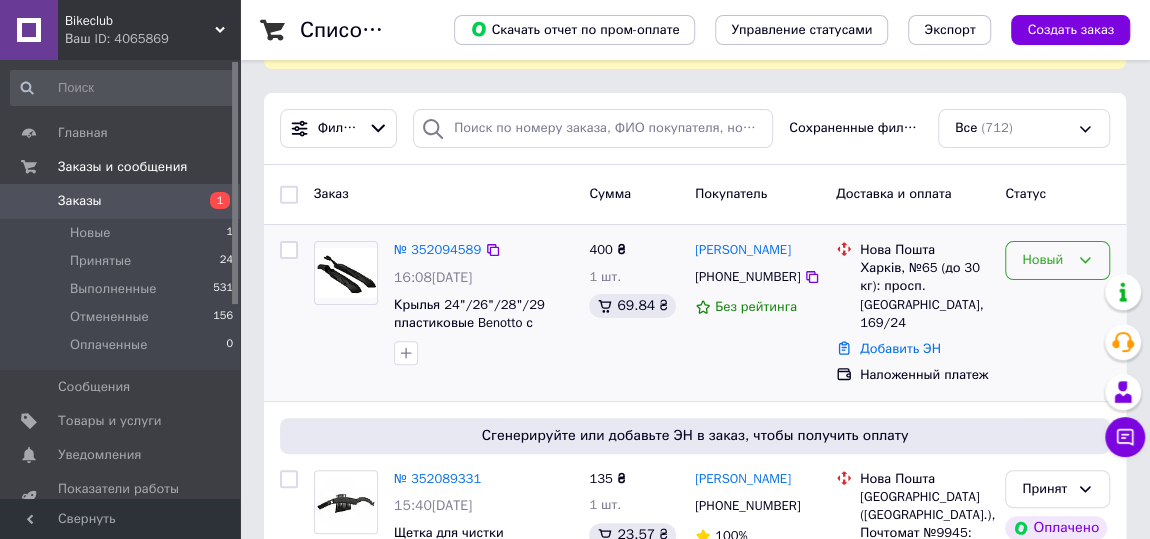 click on "Новый" at bounding box center (1045, 260) 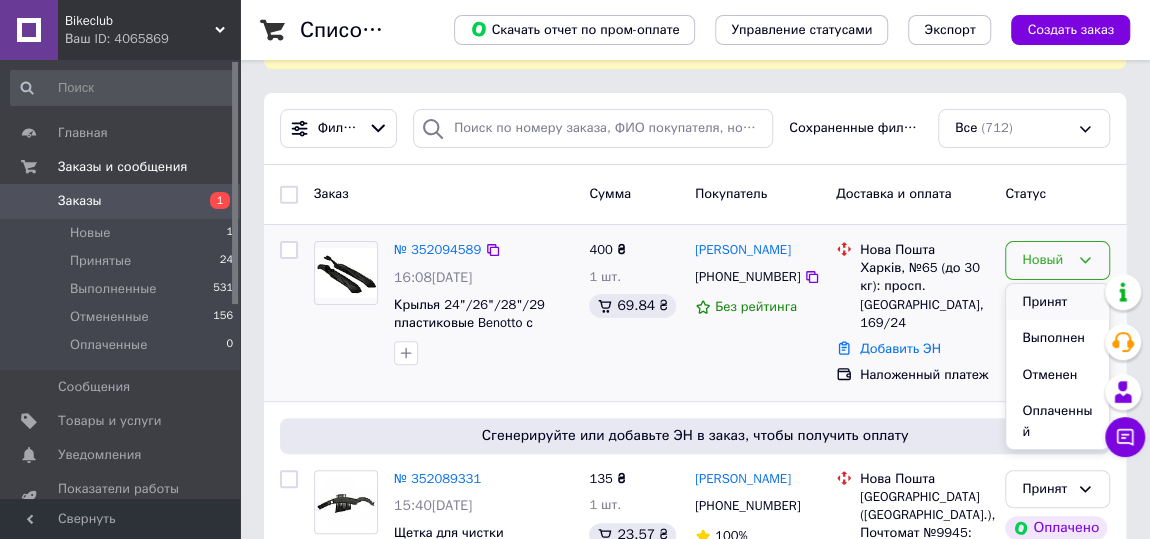 click on "Принят" at bounding box center (1057, 302) 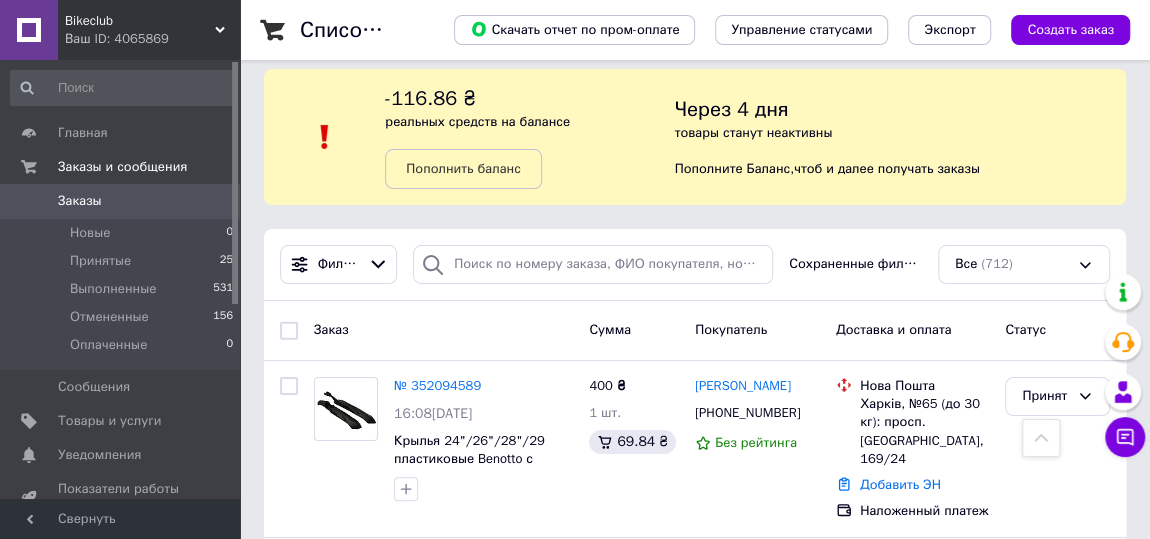 scroll, scrollTop: 0, scrollLeft: 0, axis: both 